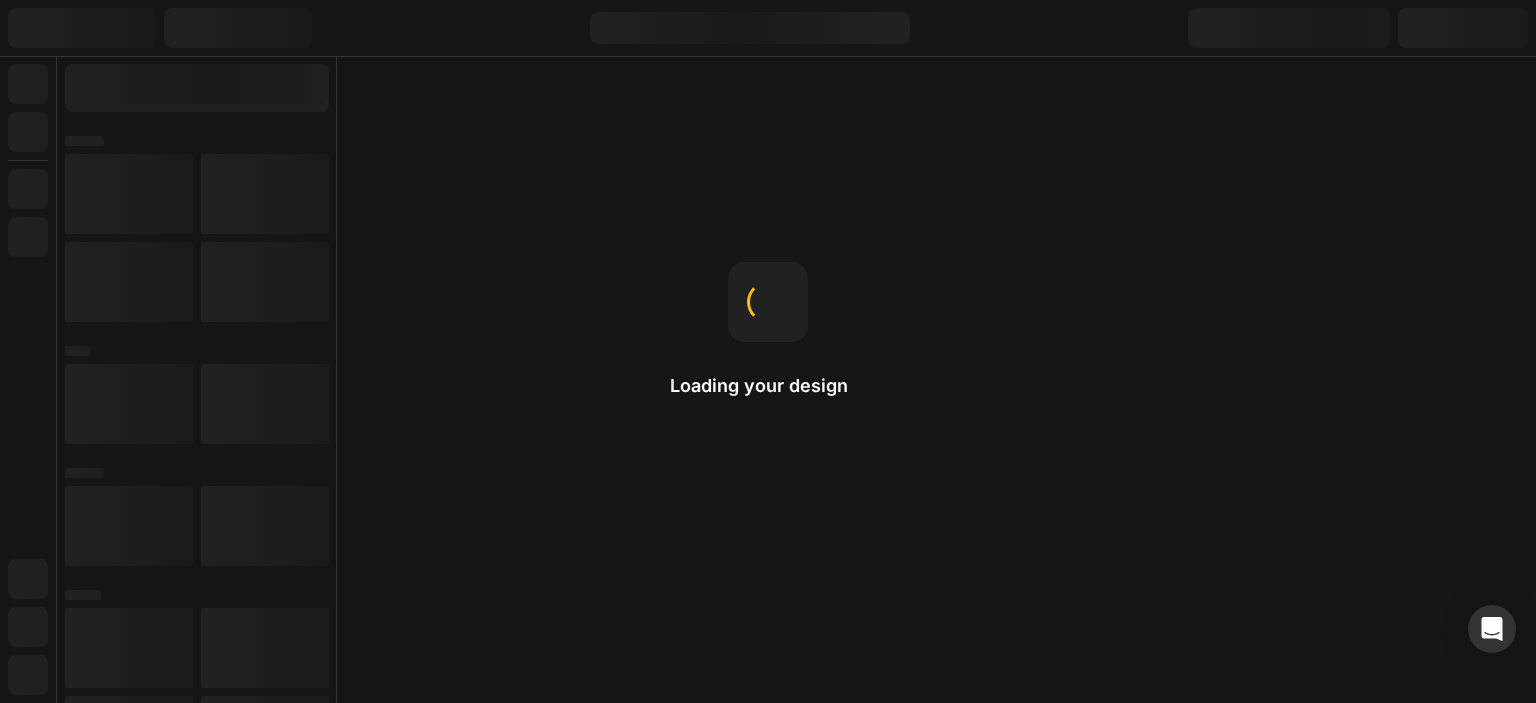 scroll, scrollTop: 0, scrollLeft: 0, axis: both 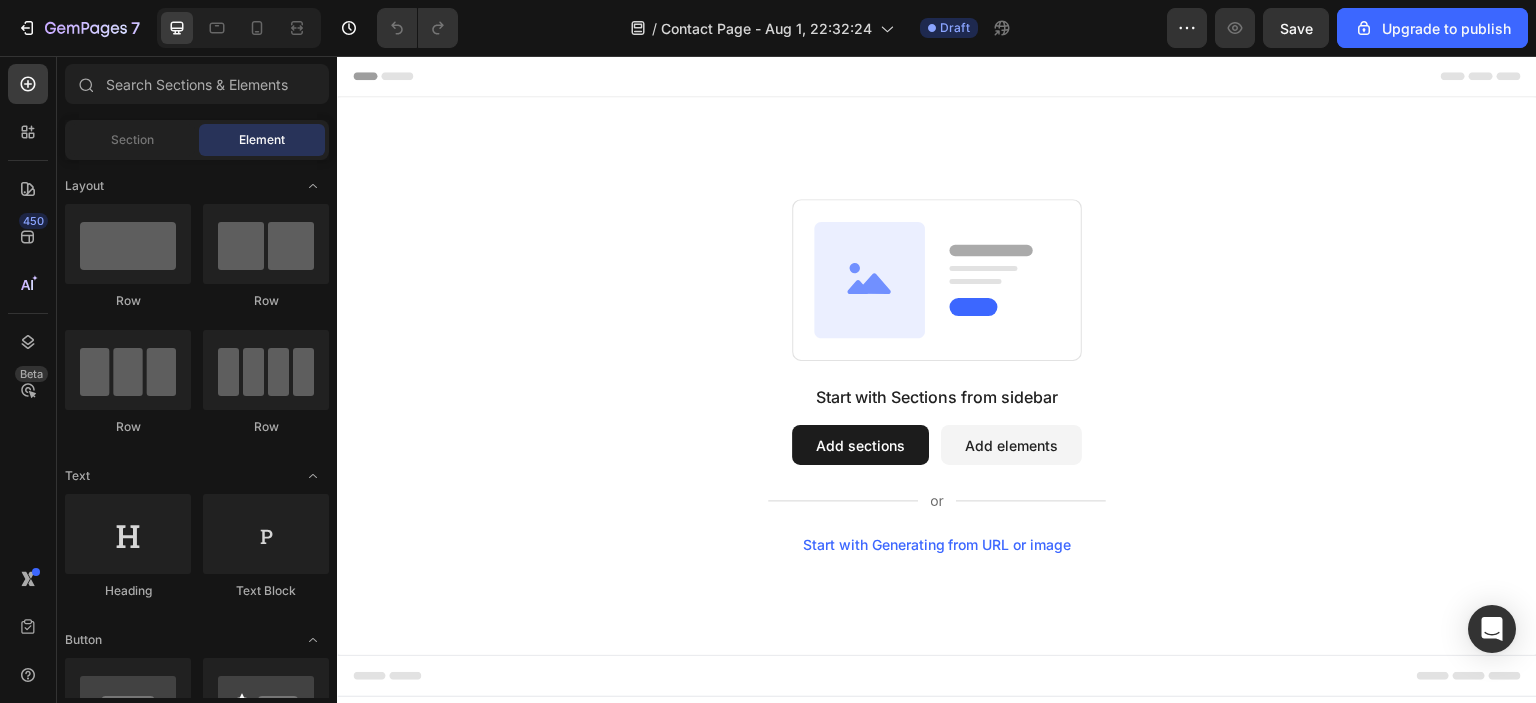 click on "Start with Sections from sidebar Add sections Add elements Start with Generating from URL or image" at bounding box center (937, 376) 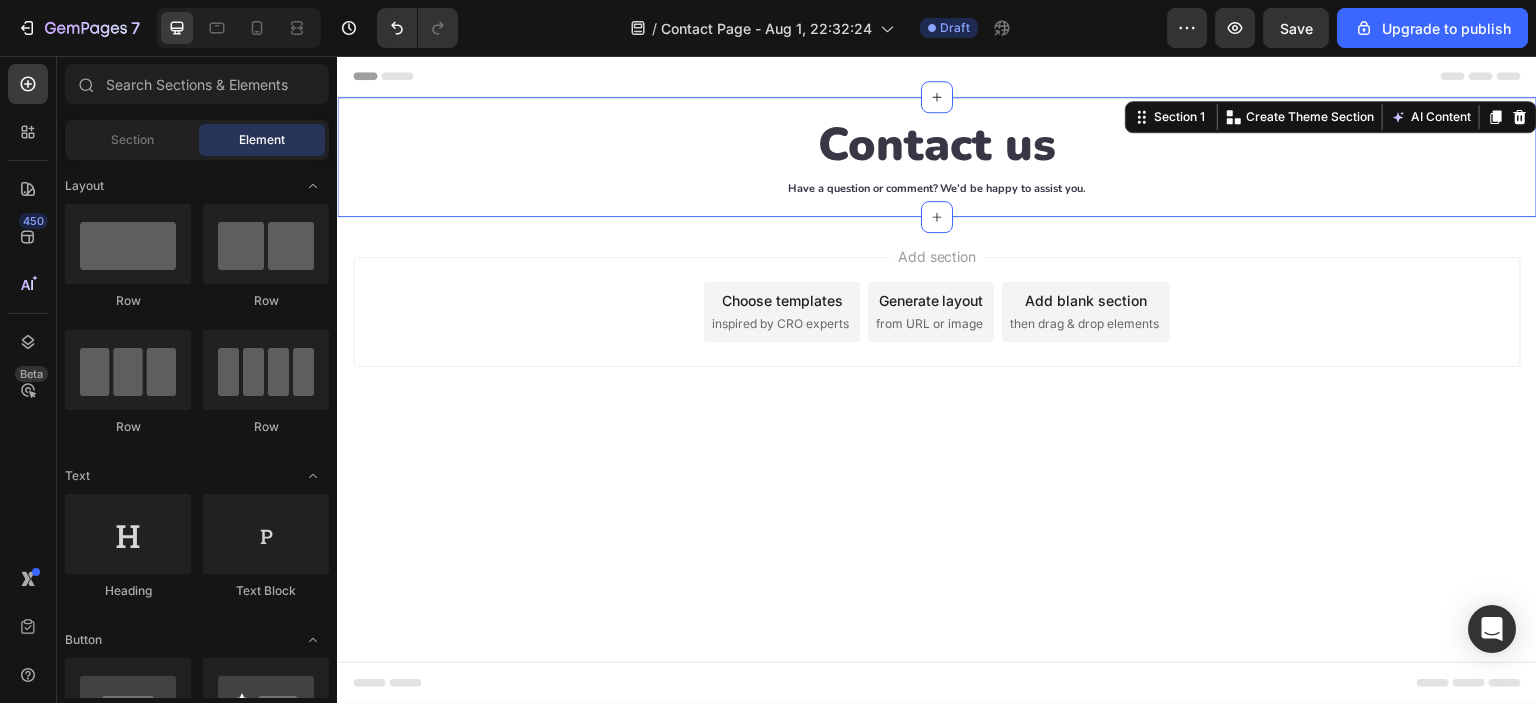 click on "Add section Choose templates inspired by CRO experts Generate layout from URL or image Add blank section then drag & drop elements" at bounding box center [937, 340] 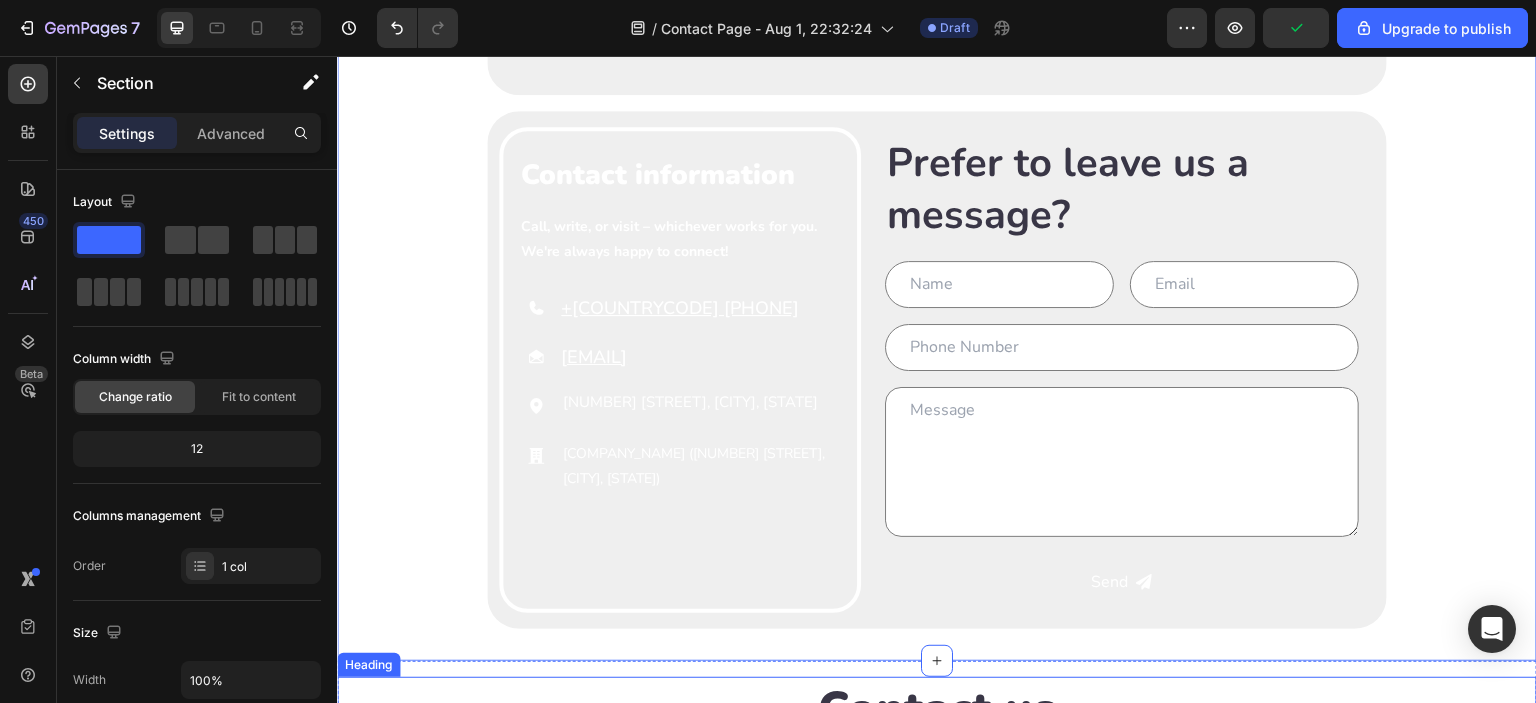 scroll, scrollTop: 0, scrollLeft: 0, axis: both 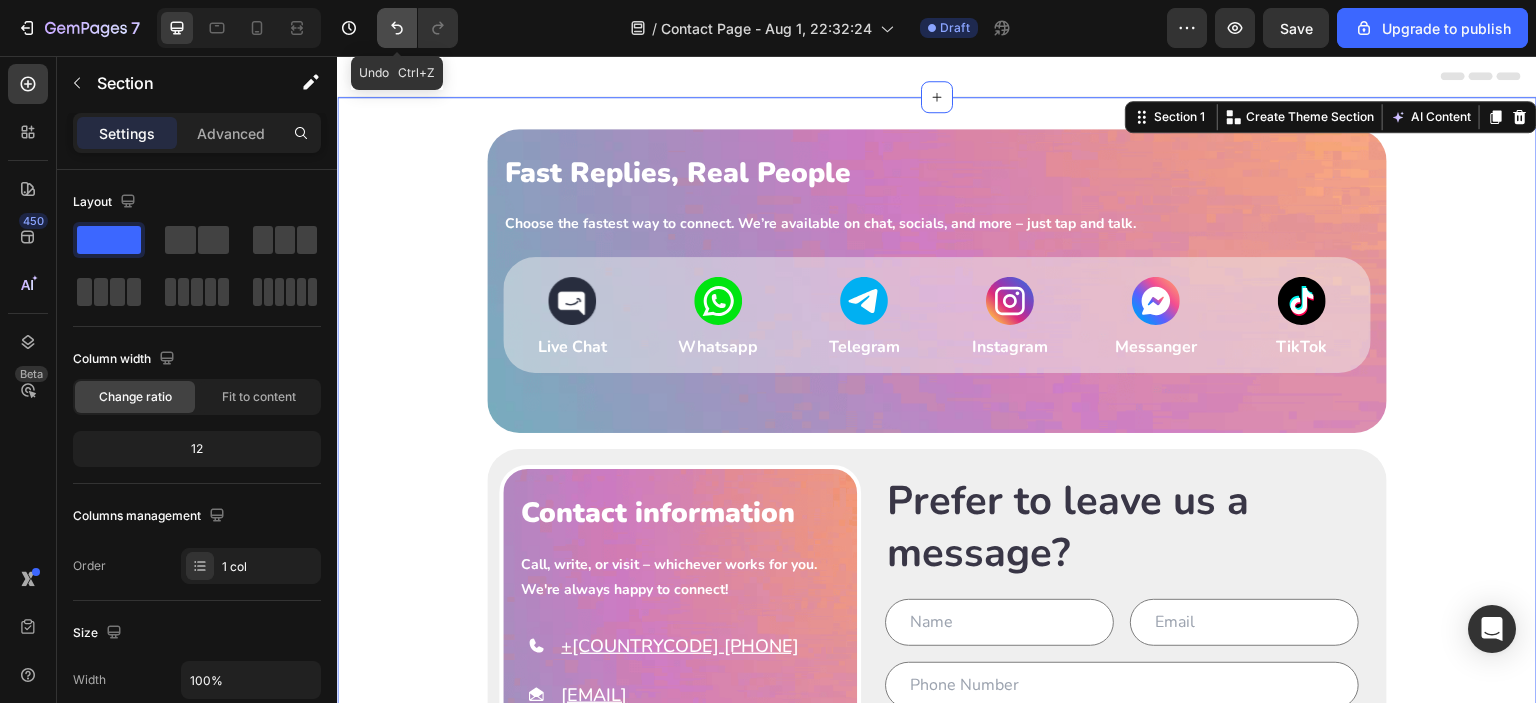click 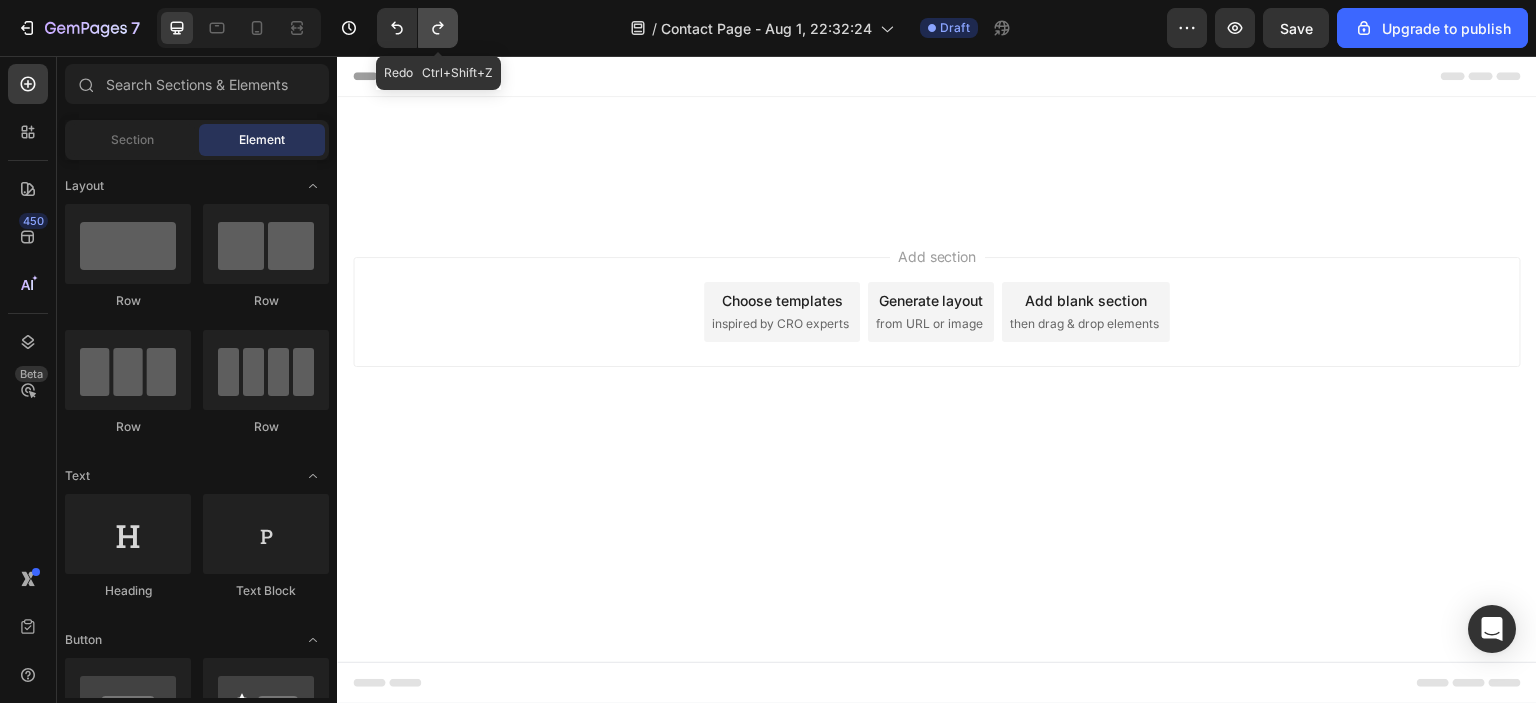 click 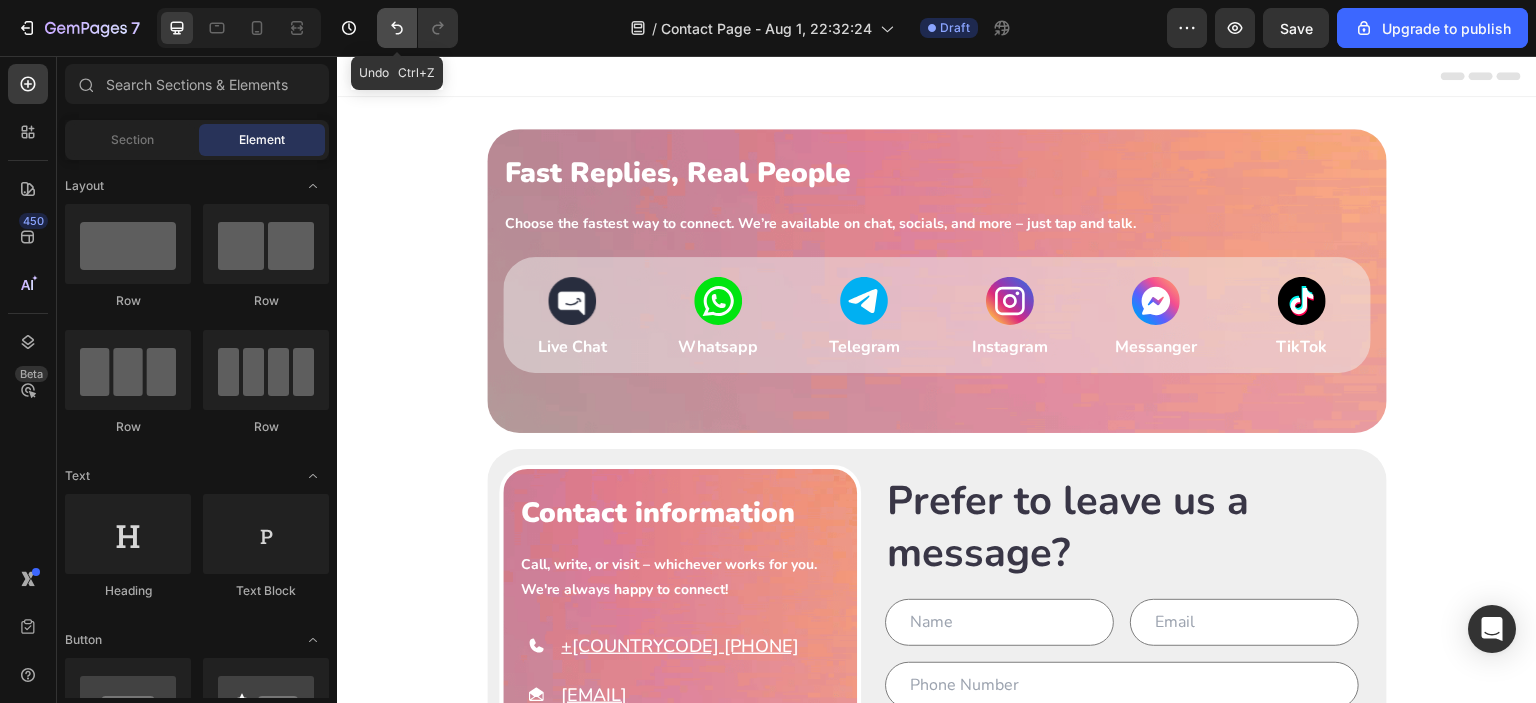 click 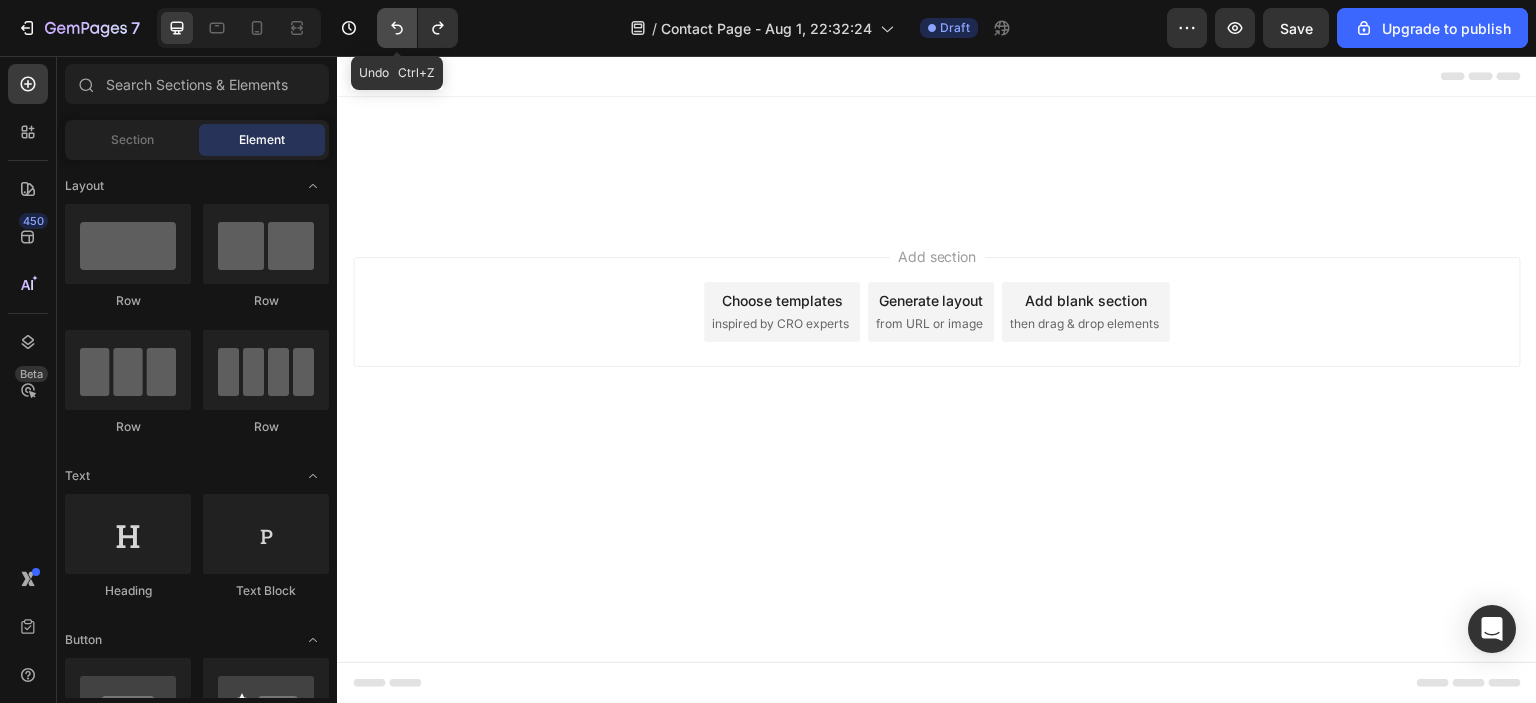 click 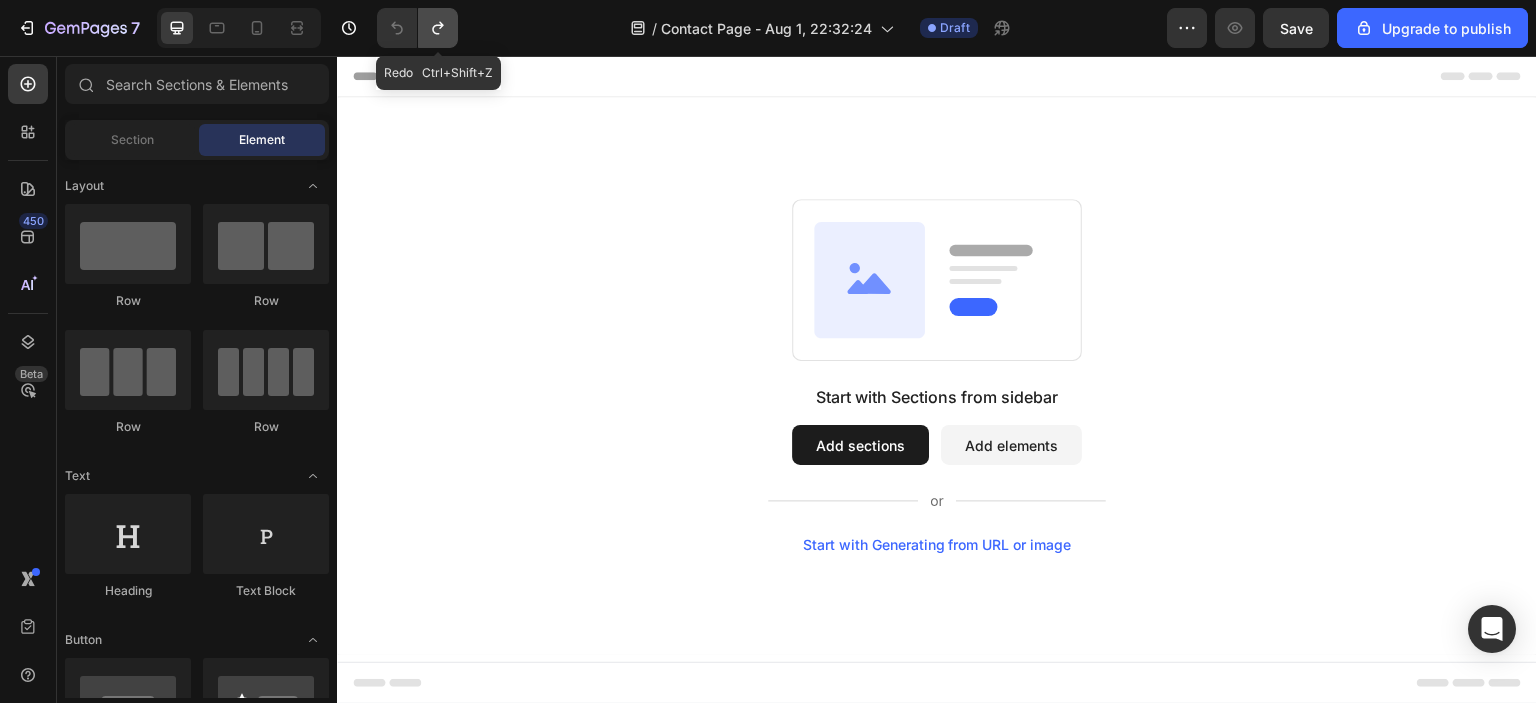 click 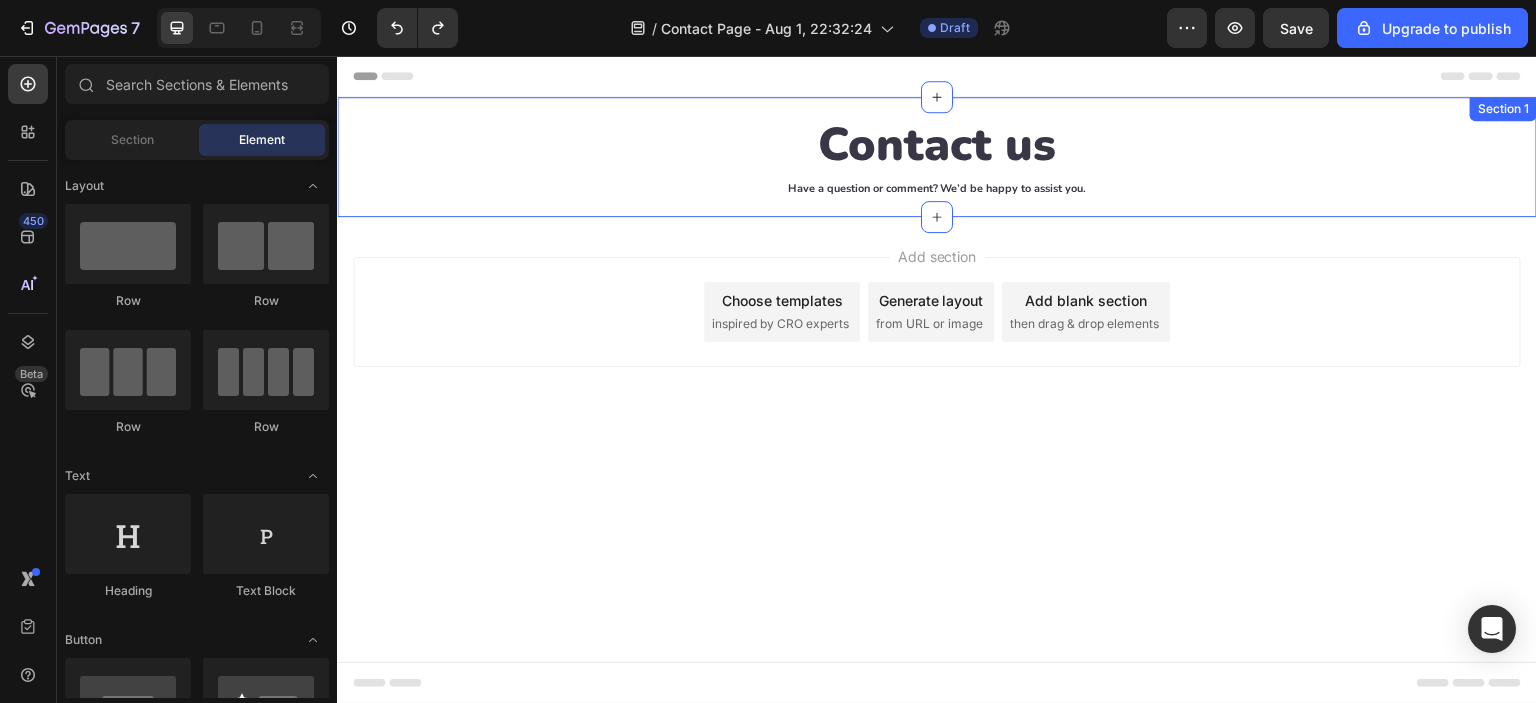 click on "Contact us Heading Have a question or comment? We’d be happy to assist you. Text Block Section 1" at bounding box center (937, 157) 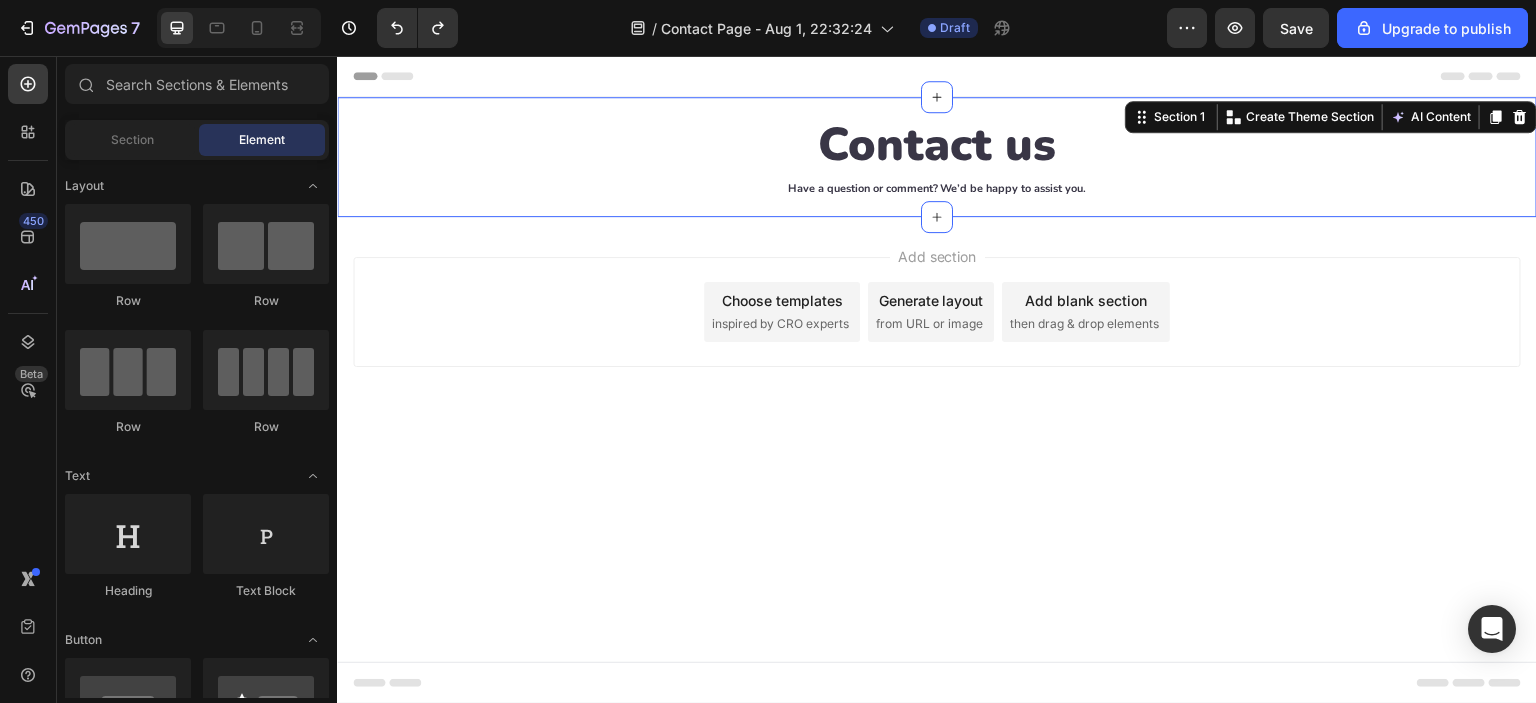 click on "Add section Choose templates inspired by CRO experts Generate layout from URL or image Add blank section then drag & drop elements" at bounding box center [937, 340] 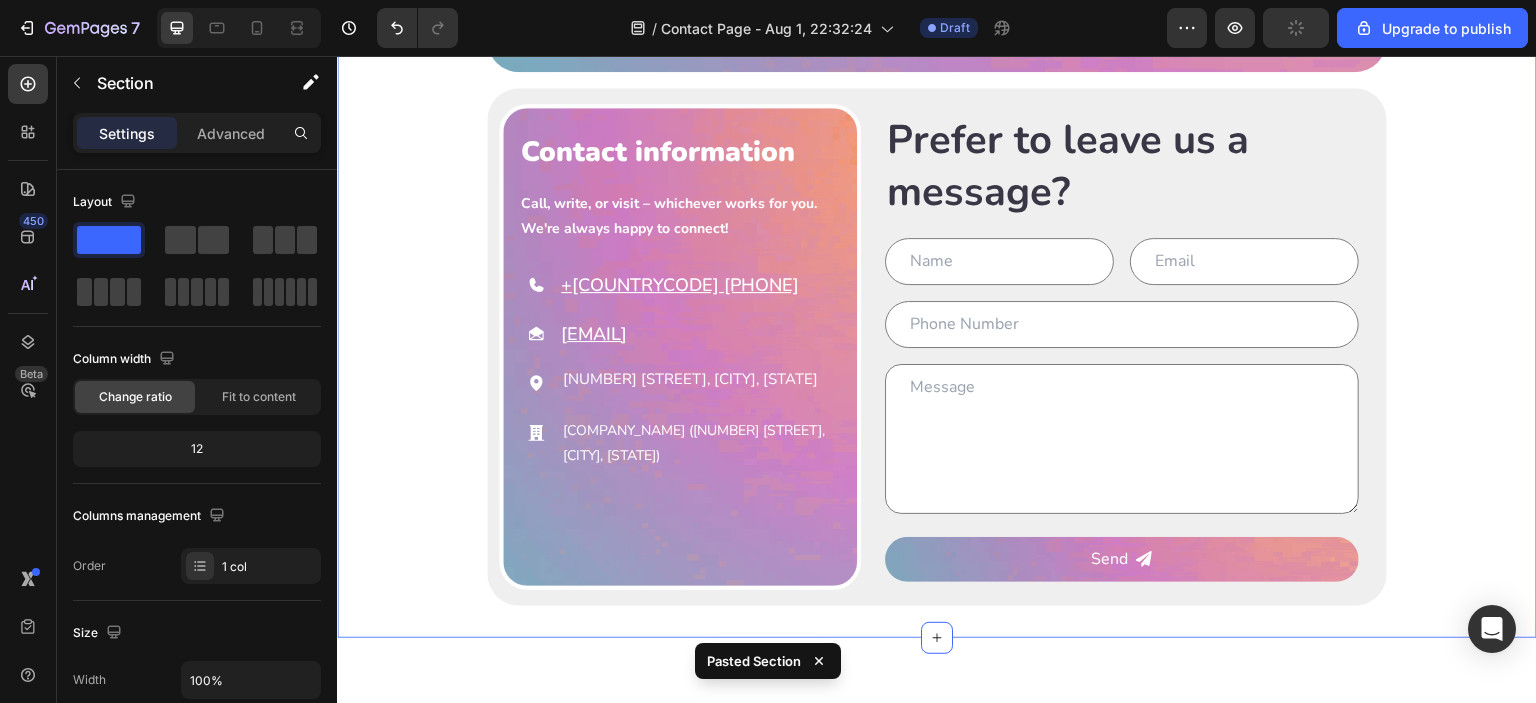 scroll, scrollTop: 35, scrollLeft: 0, axis: vertical 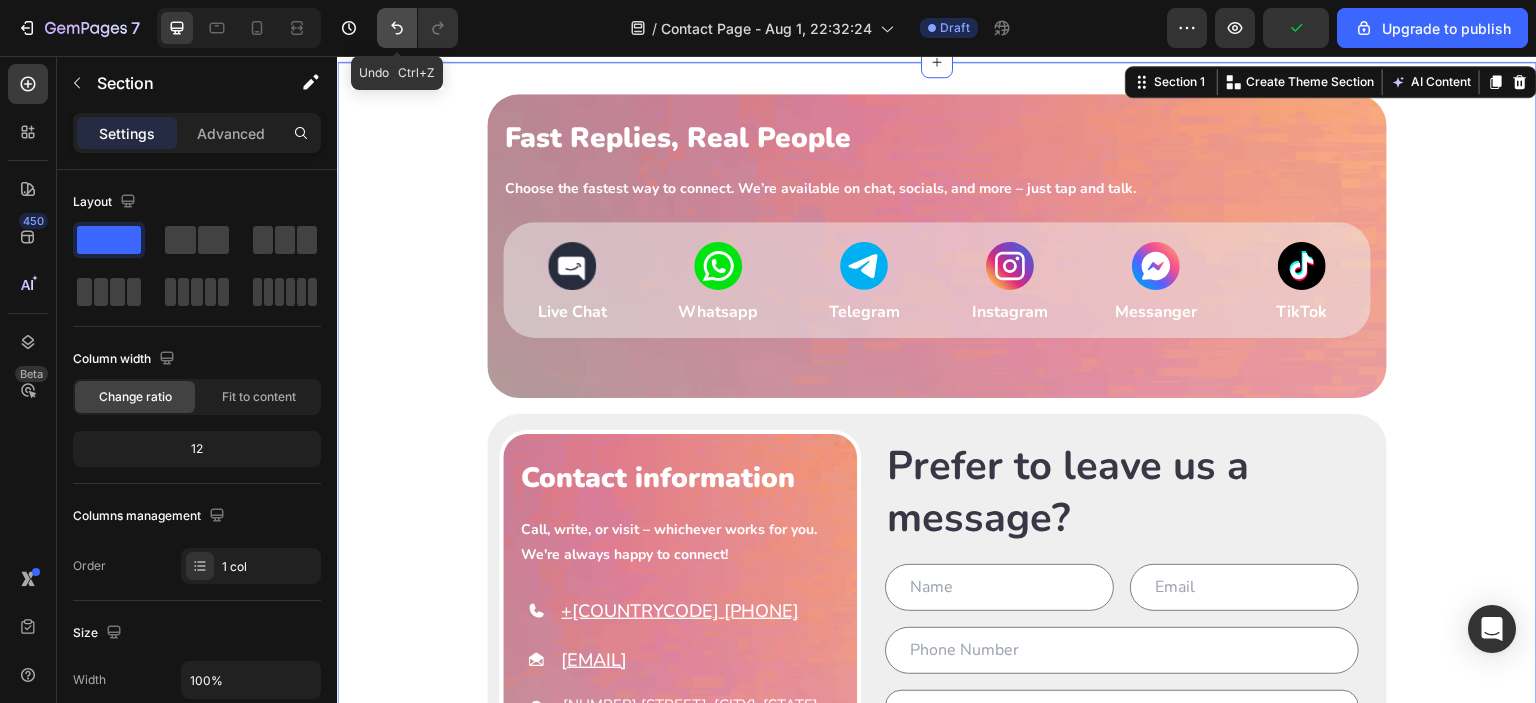 click 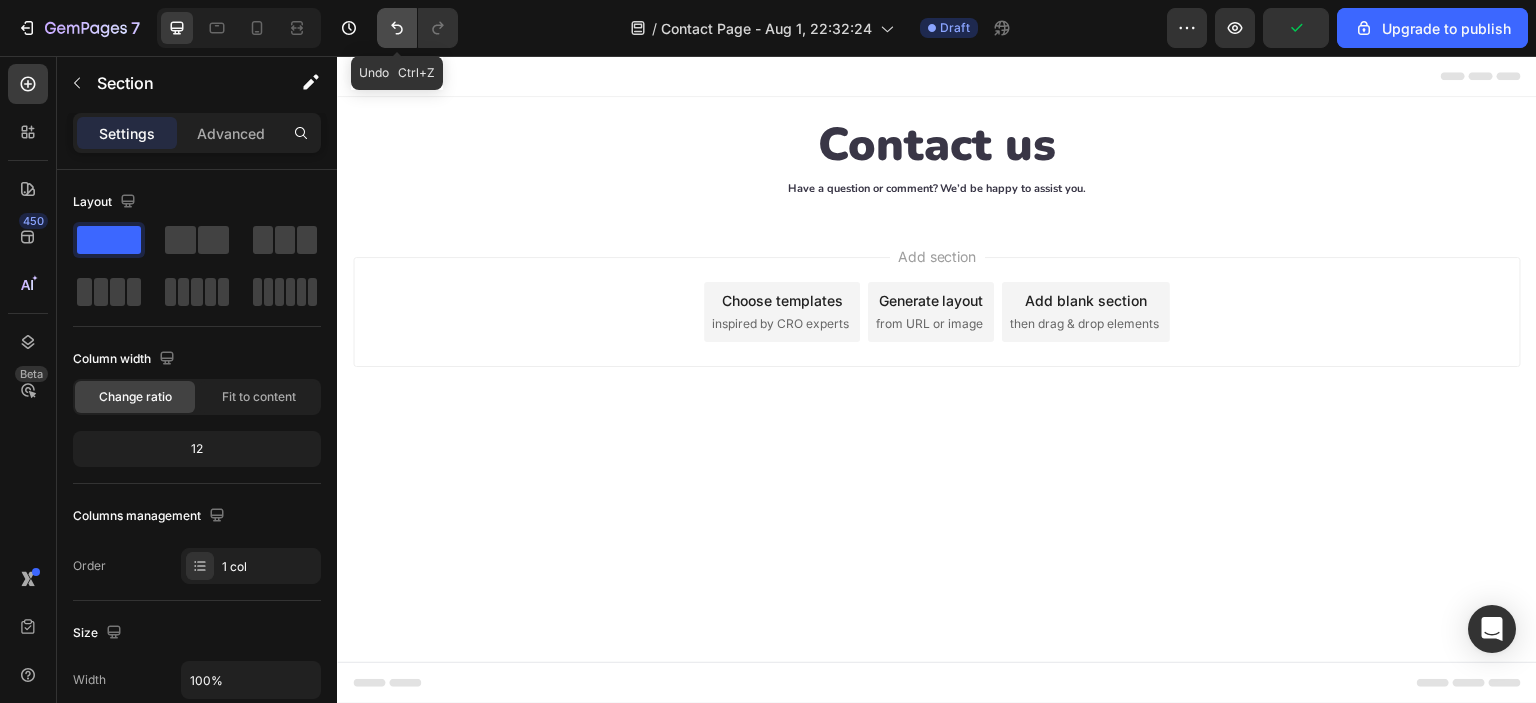 scroll, scrollTop: 0, scrollLeft: 0, axis: both 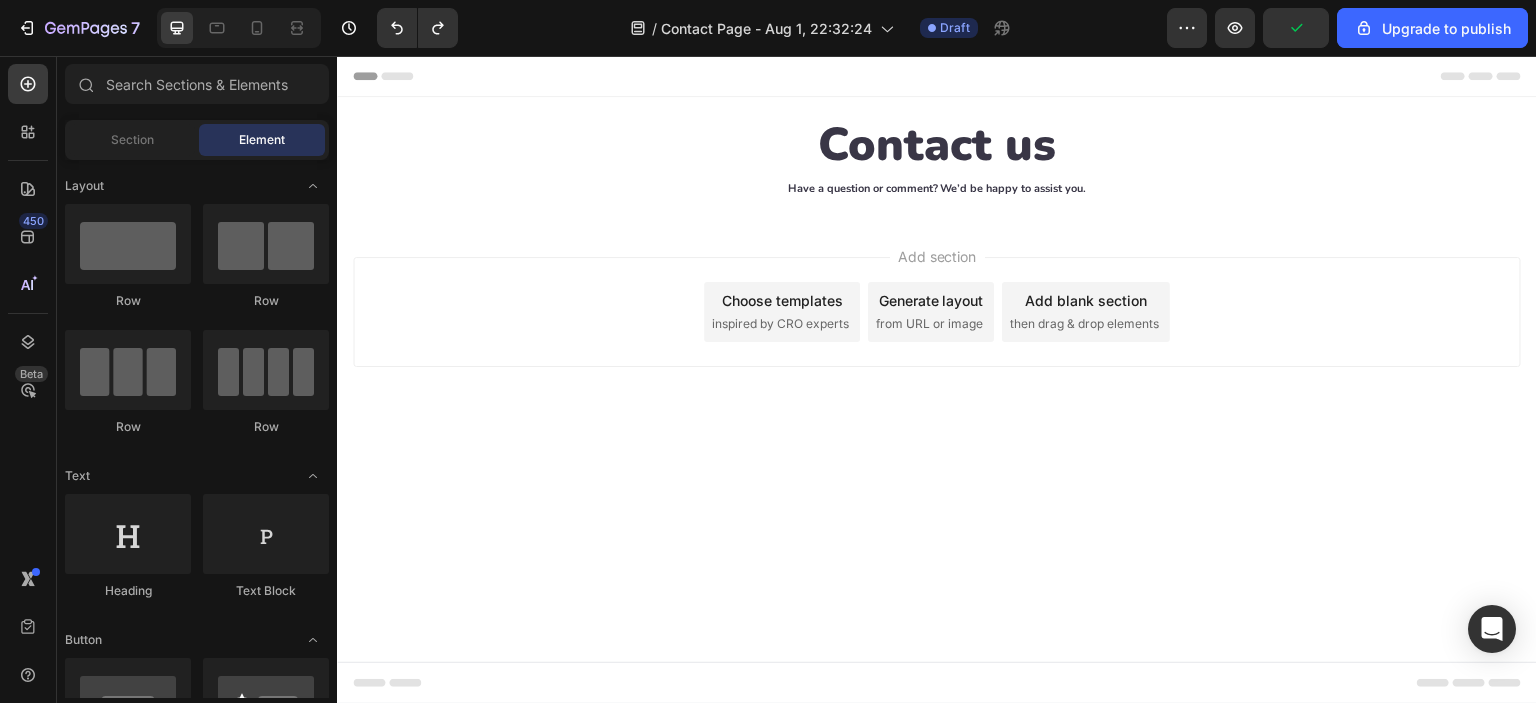 click on "Add section Choose templates inspired by CRO experts Generate layout from URL or image Add blank section then drag & drop elements" at bounding box center [937, 340] 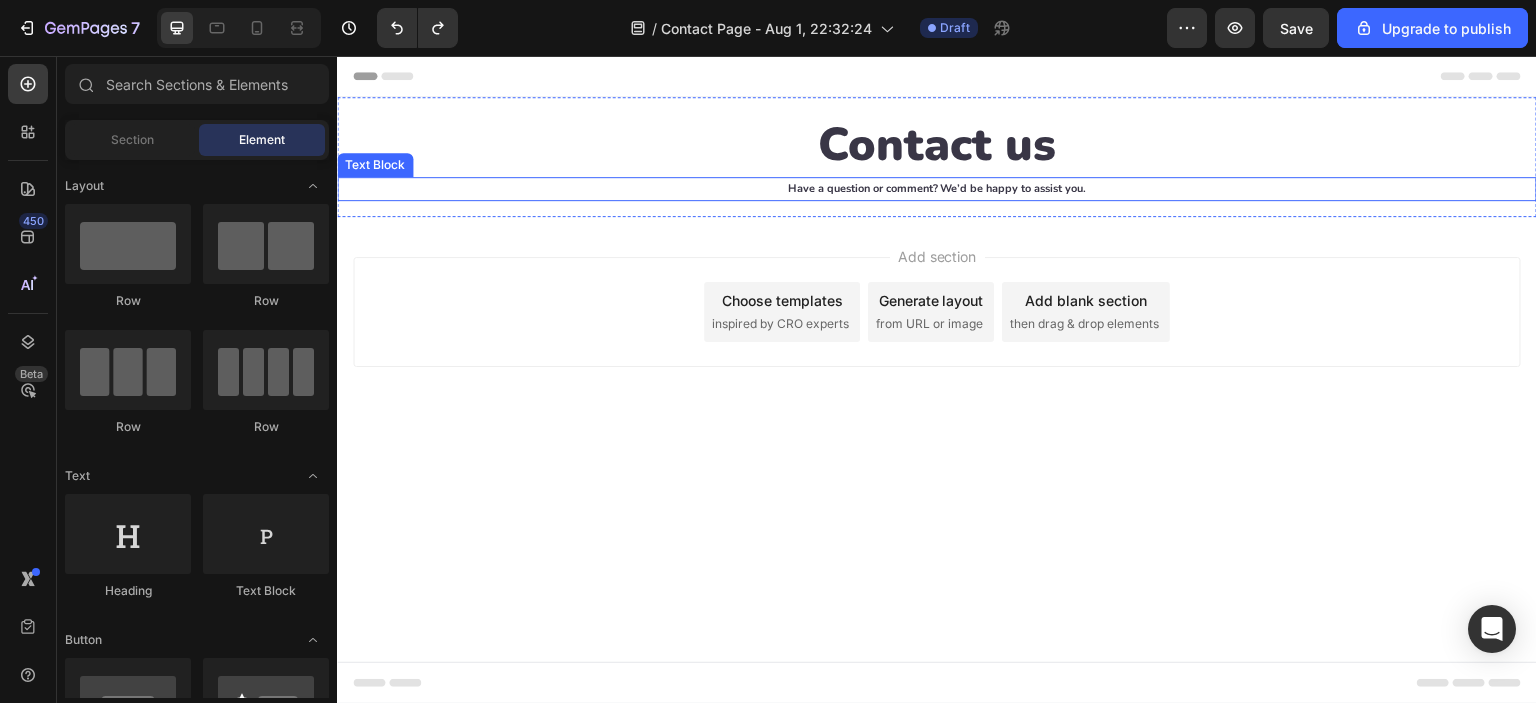 click on "Have a question or comment? We’d be happy to assist you." at bounding box center [937, 189] 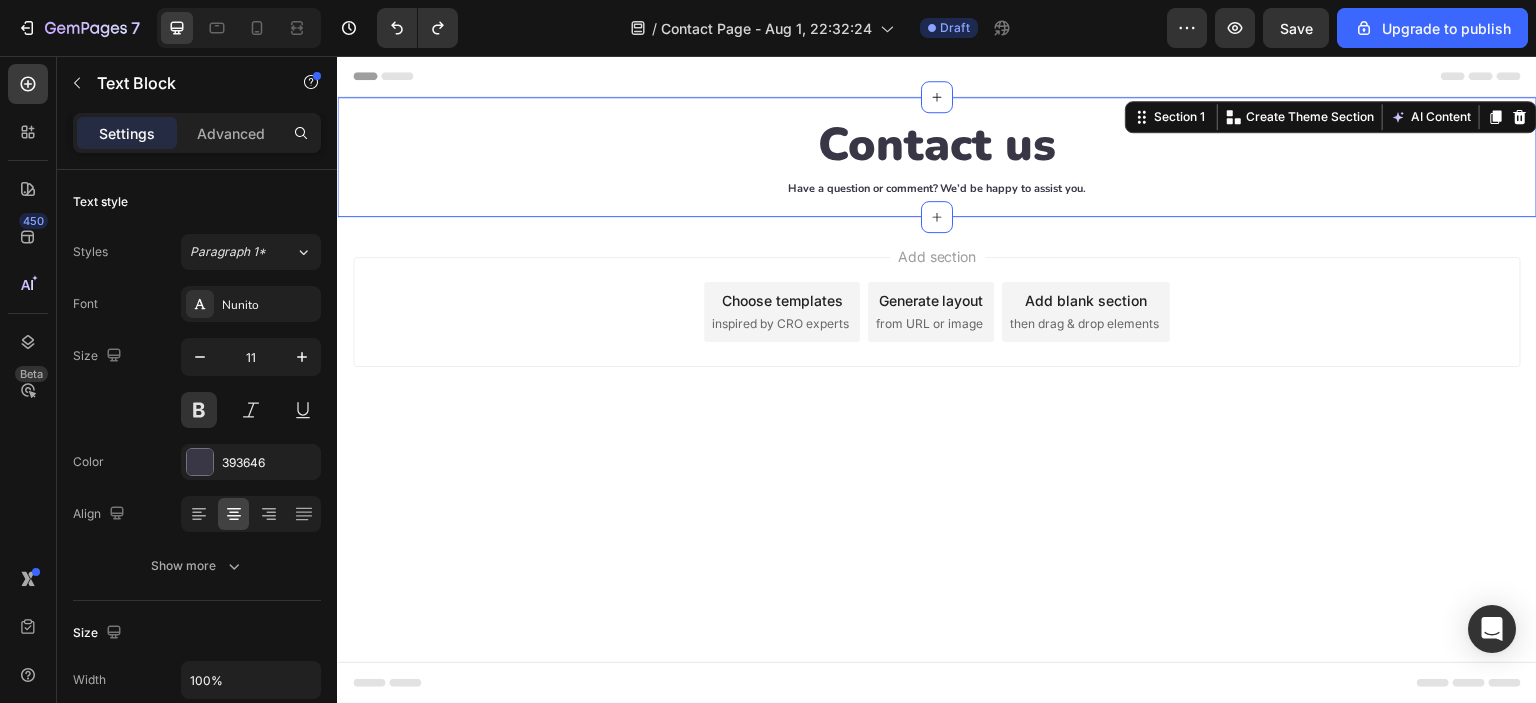 click on "Contact us Heading Have a question or comment? We’d be happy to assist you. Text Block Section 1 You can create reusable sections Create Theme Section AI Content Write with GemAI What would you like to describe here? Tone and Voice Persuasive Product Samurai Decorative Figurines Ceramic Incense Holder Set Show more Generate" at bounding box center (937, 157) 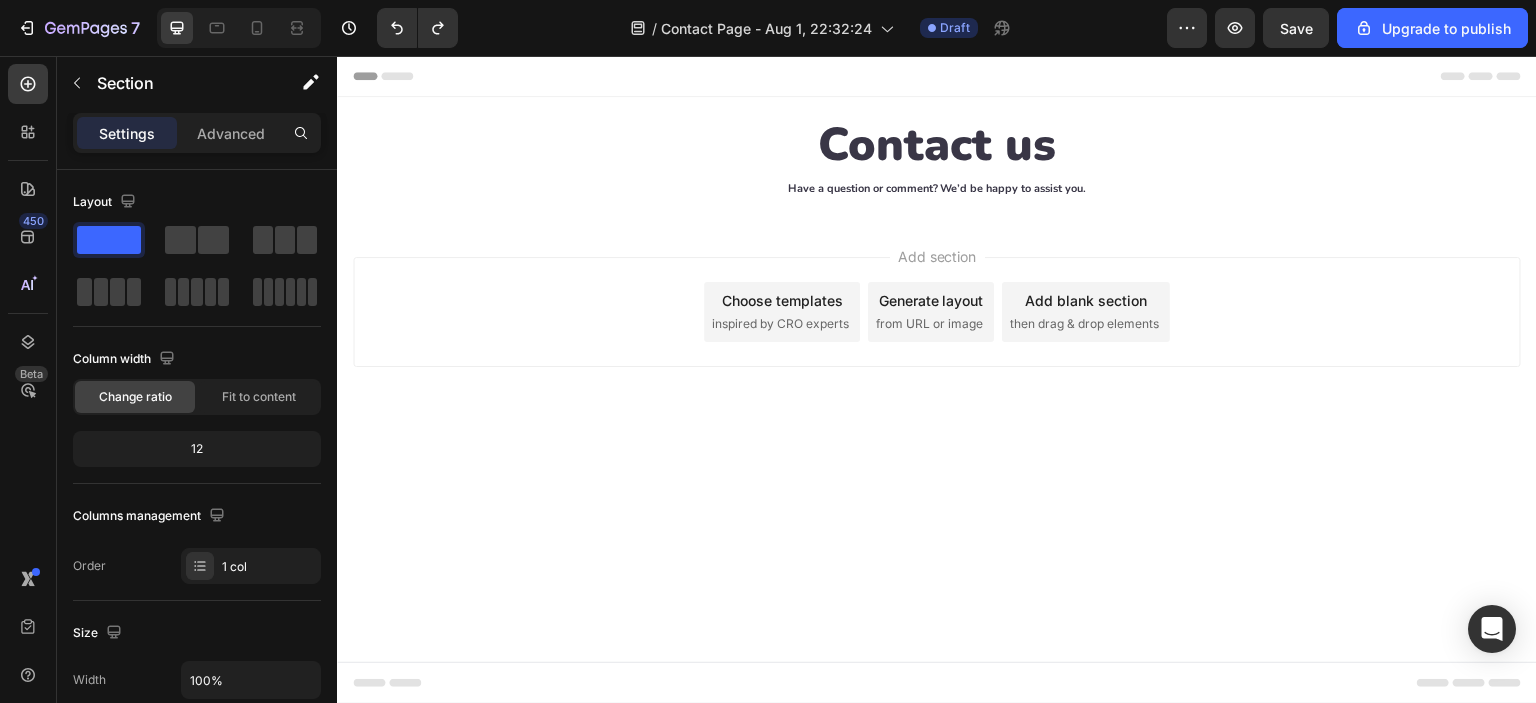 click on "Add section Choose templates inspired by CRO experts Generate layout from URL or image Add blank section then drag & drop elements" at bounding box center [937, 312] 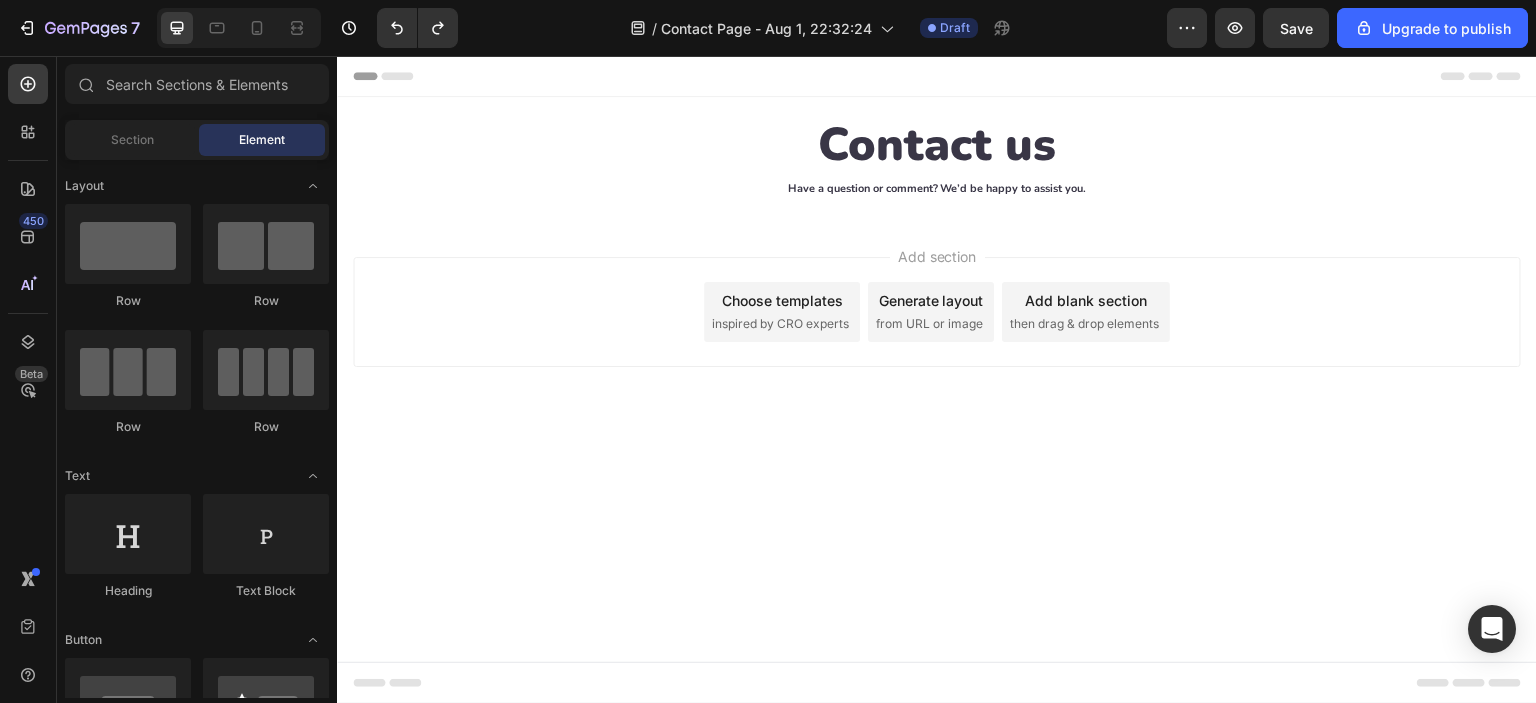 click on "Add section Choose templates inspired by CRO experts Generate layout from URL or image Add blank section then drag & drop elements" at bounding box center (937, 340) 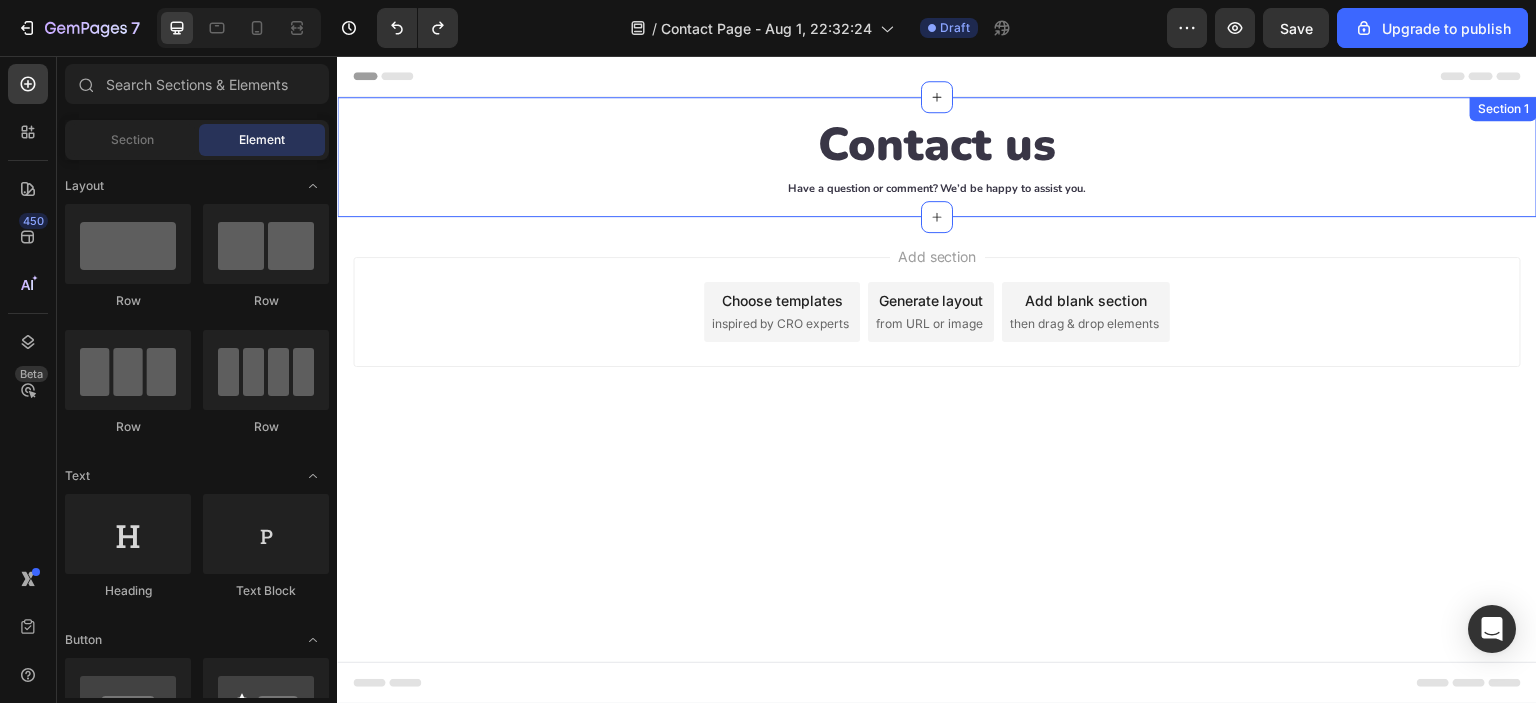 click on "Have a question or comment? We’d be happy to assist you." at bounding box center (937, 189) 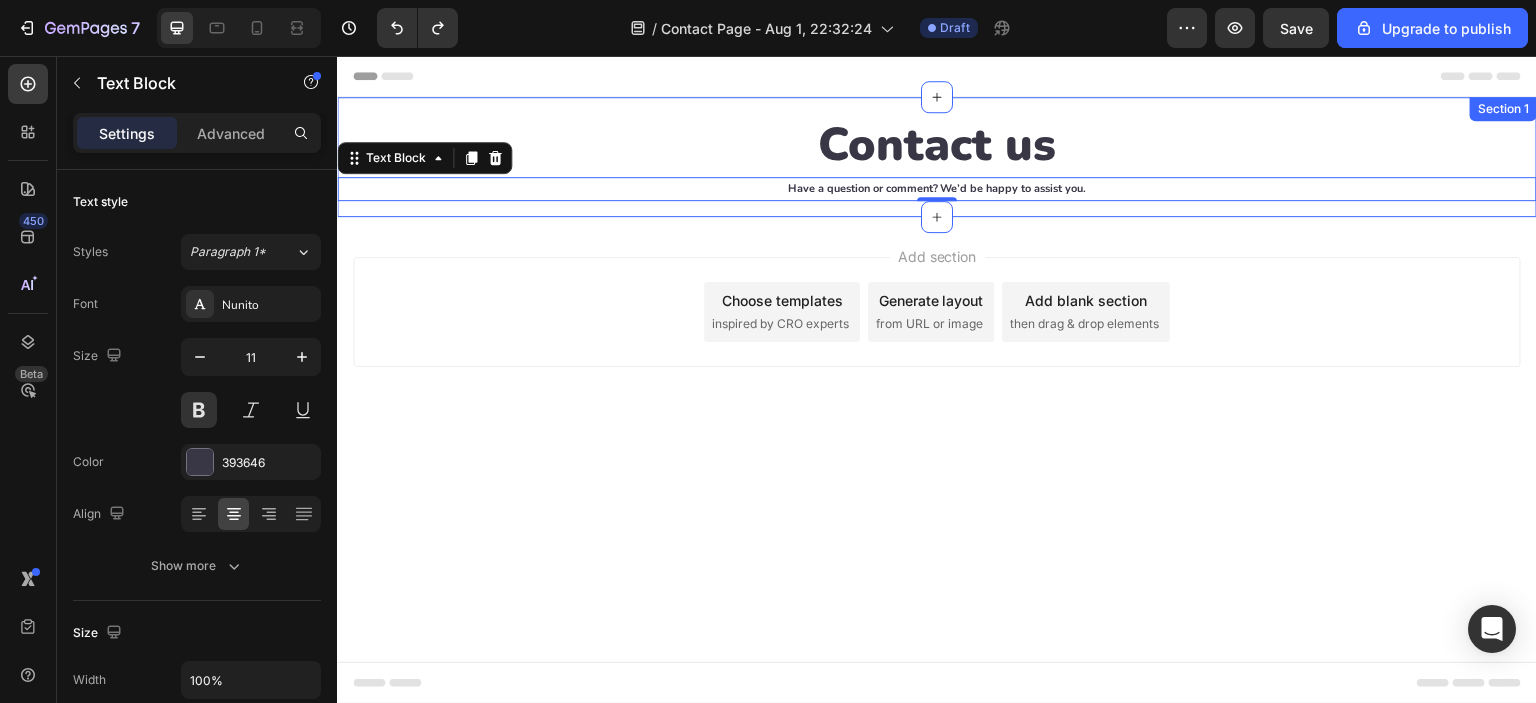 click on "Contact us Heading Have a question or comment? We’d be happy to assist you. Text Block 0 Section 1" at bounding box center [937, 157] 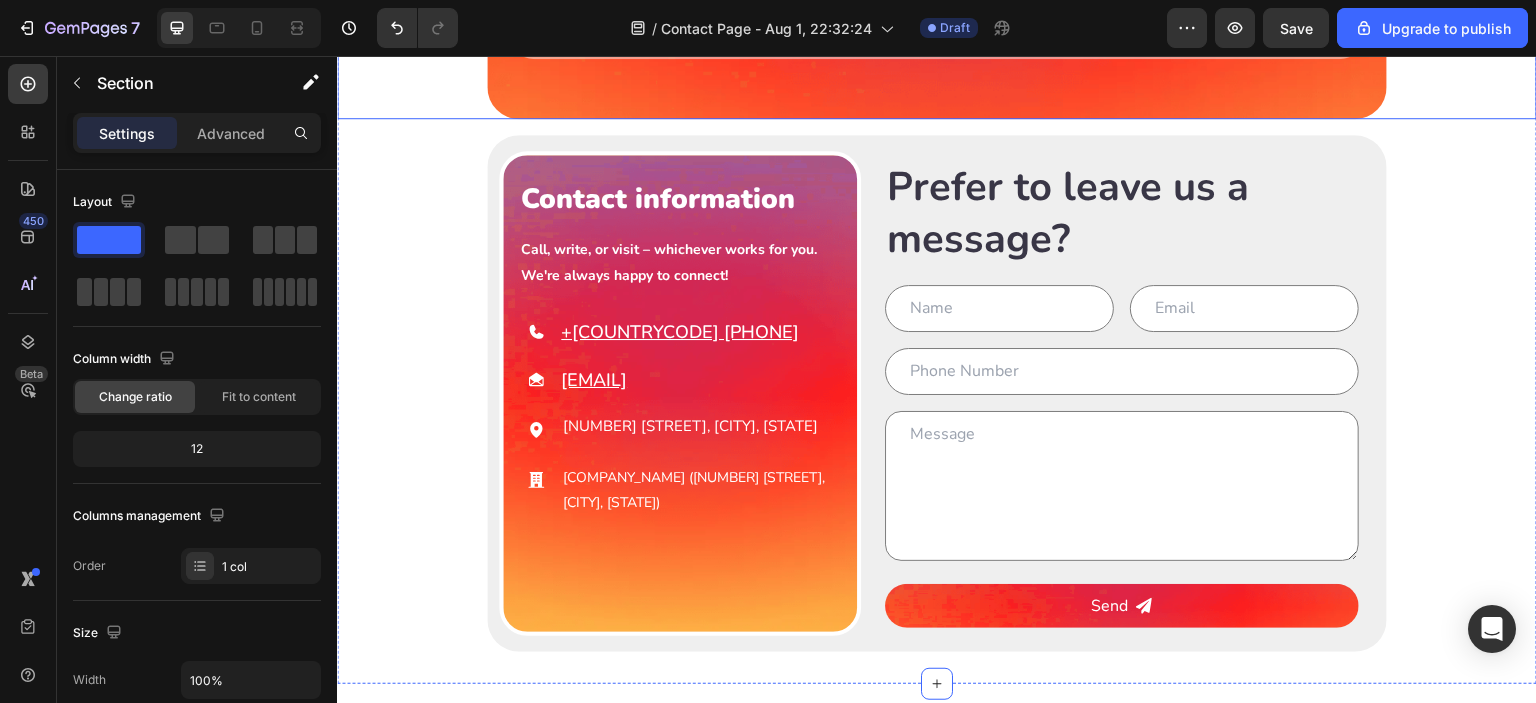 scroll, scrollTop: 701, scrollLeft: 0, axis: vertical 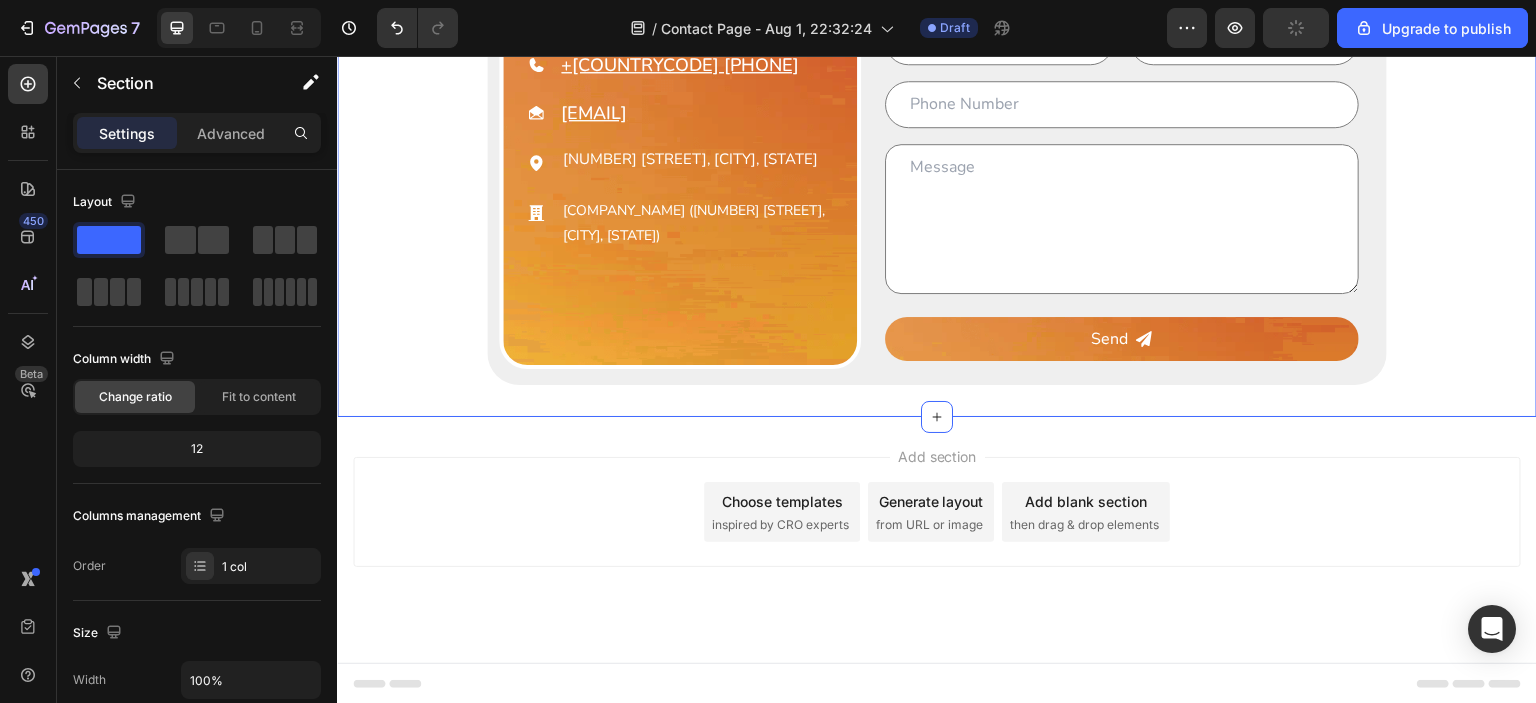 click on "Fast Replies, Real People Heading Choose the fastest way to connect. We’re available on chat, socials, and more – just tap and talk. Text Block
Button Live Chat Text Block Live Chat Text Block
Button Whatsapp Text Block Whatsapp Text Block
Button Telegram Text Block Telegram Text Block
Button Instagram Text Block Instagram Text Block
Button Messanger Text Block Messanger Text Block
Button TikTok Text Block TikTok Text Block Row
Button Email Text Block Row Row Row Contact information Heading Call, write, or visit – whichever works for you. We're always happy to connect! Text Block
+[COUNTRYCODE] [PHONE] Button
[EMAIL] Button
Button [NUMBER] [STREET], [CITY], [STATE] Text Block Row
Button [COMPANY_NAME] ([NUMBER] [STREET], [CITY], [STATE])" at bounding box center (937, -33) 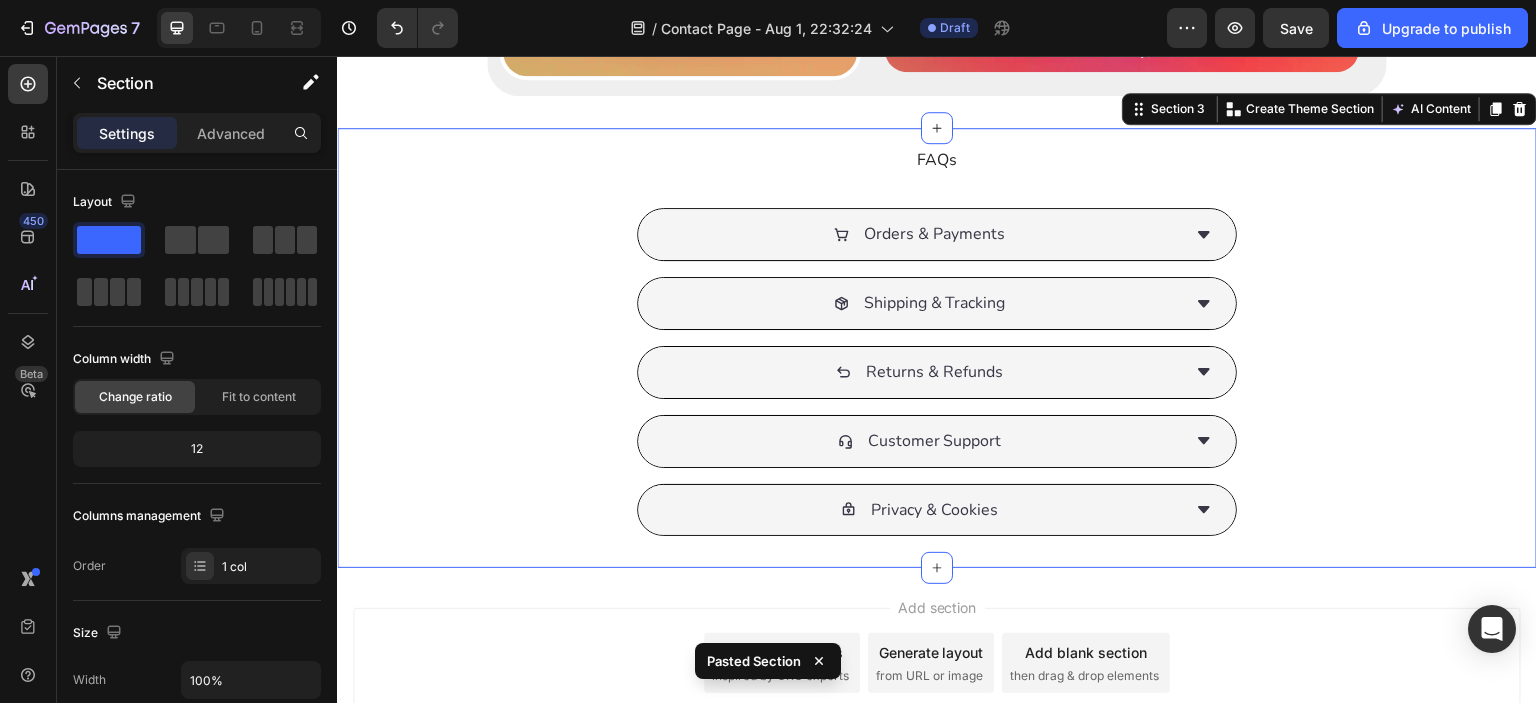 scroll, scrollTop: 992, scrollLeft: 0, axis: vertical 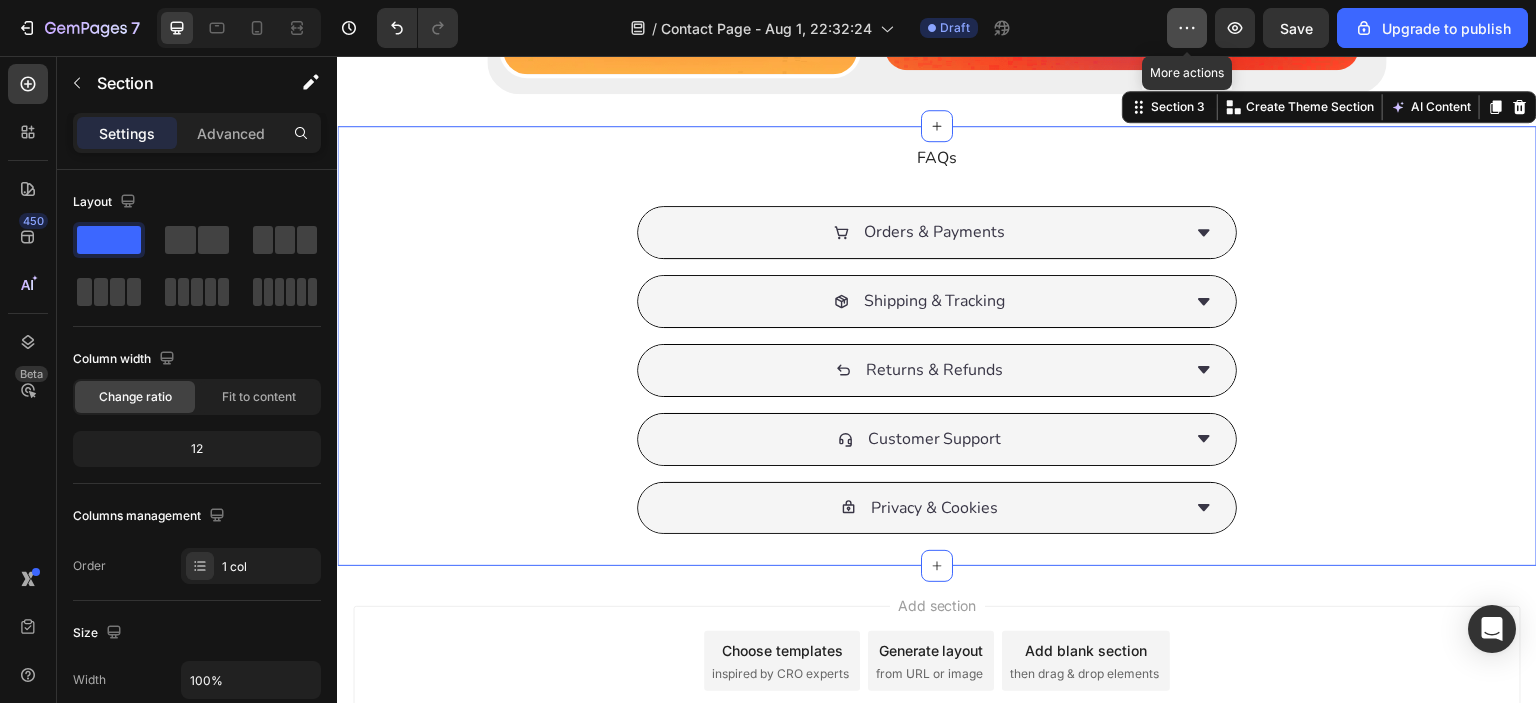 click 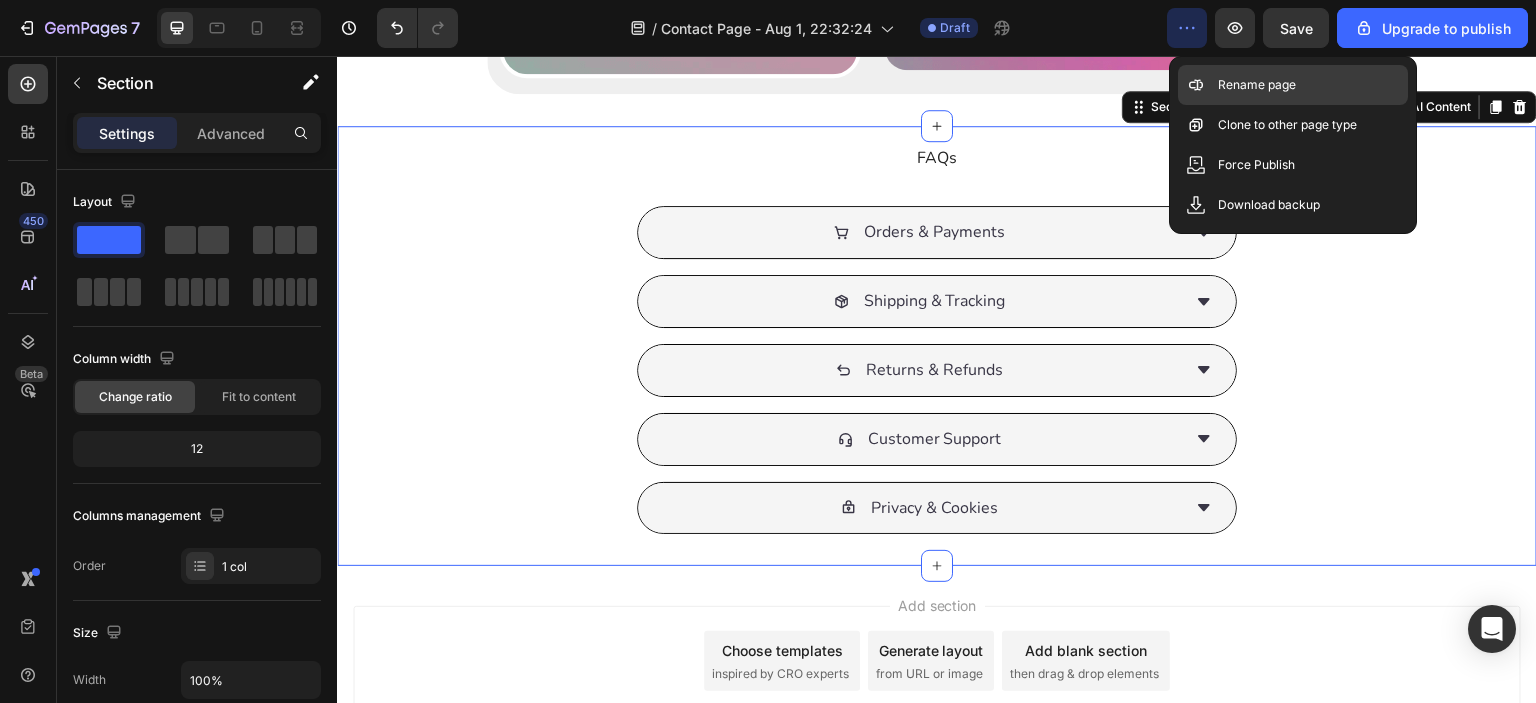 click on "Rename page" at bounding box center (1257, 85) 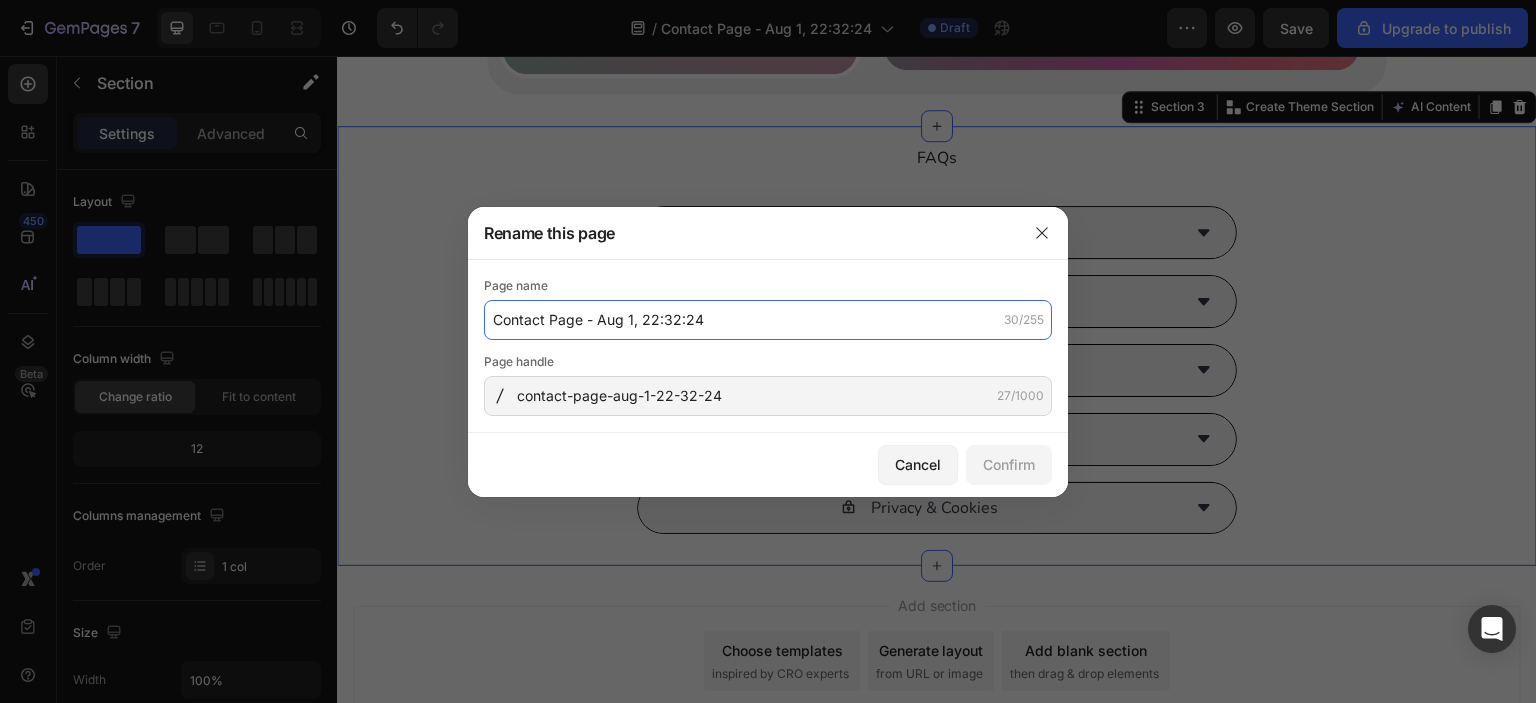 paste on "us" 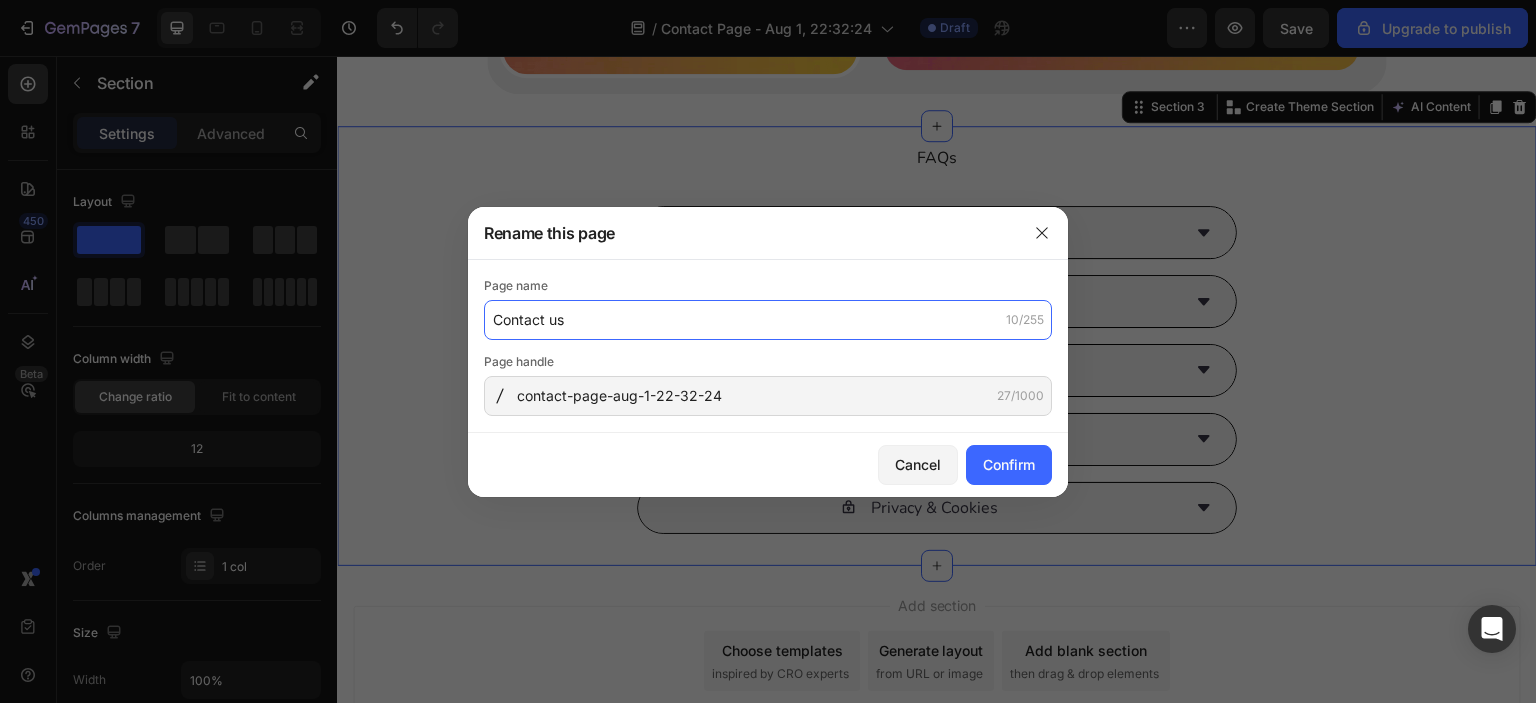 type on "Contact us" 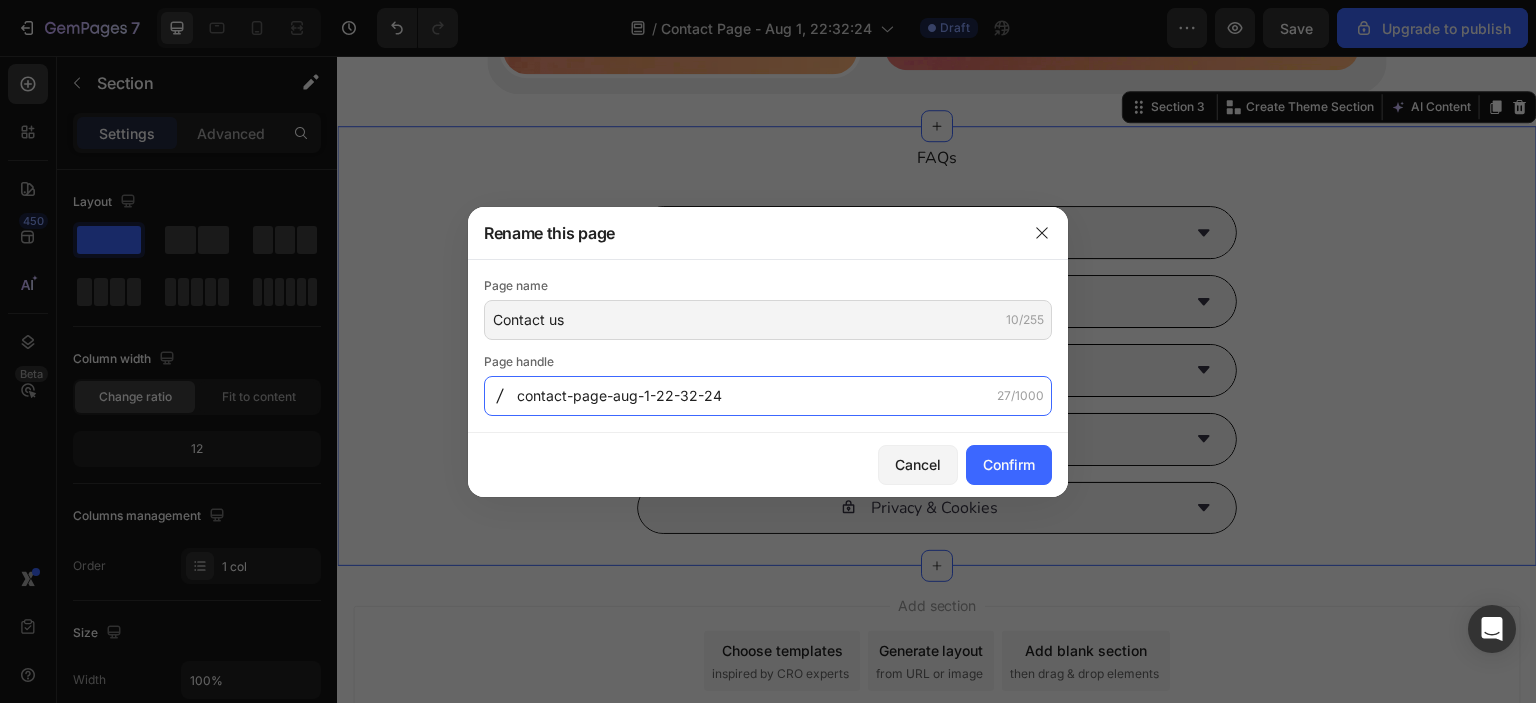 click on "contact-page-aug-1-22-32-24" 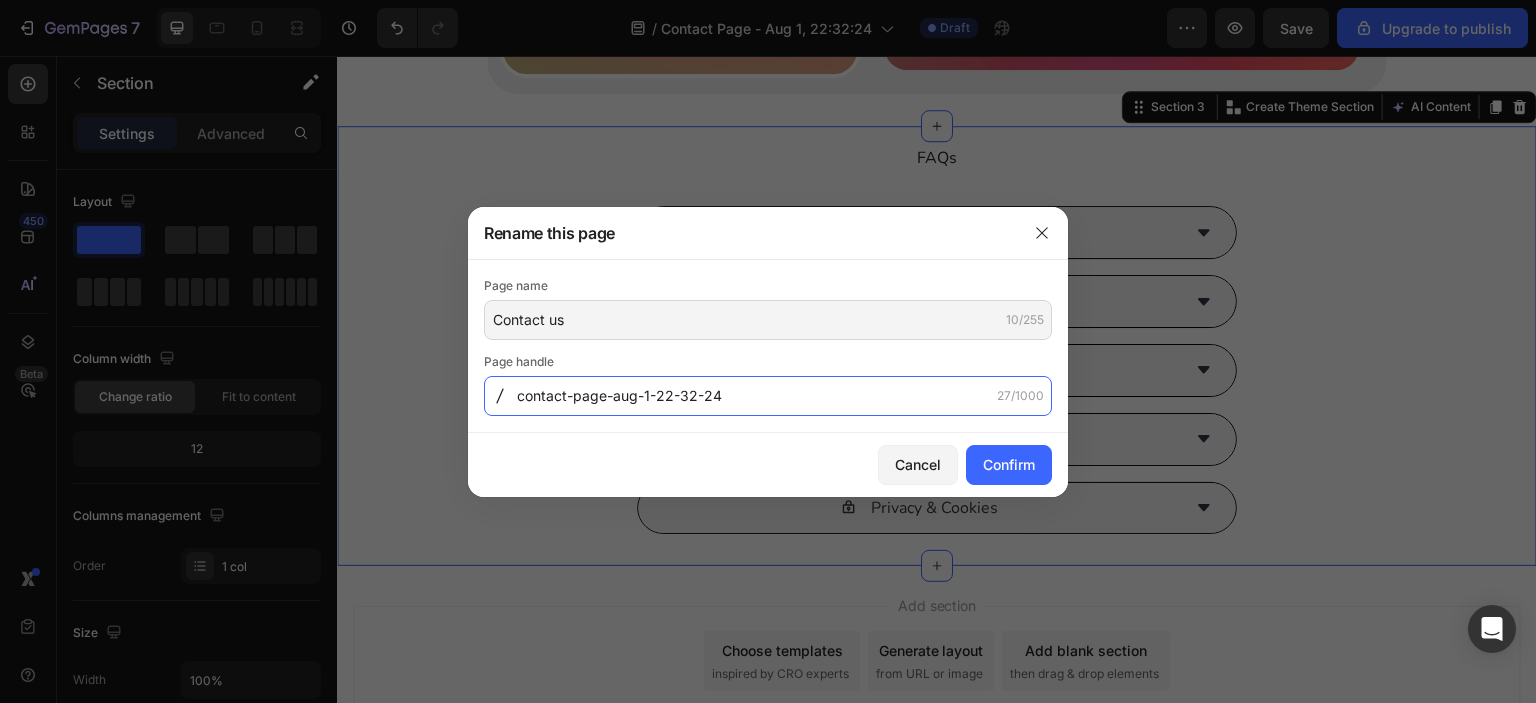 paste on "Contact-us" 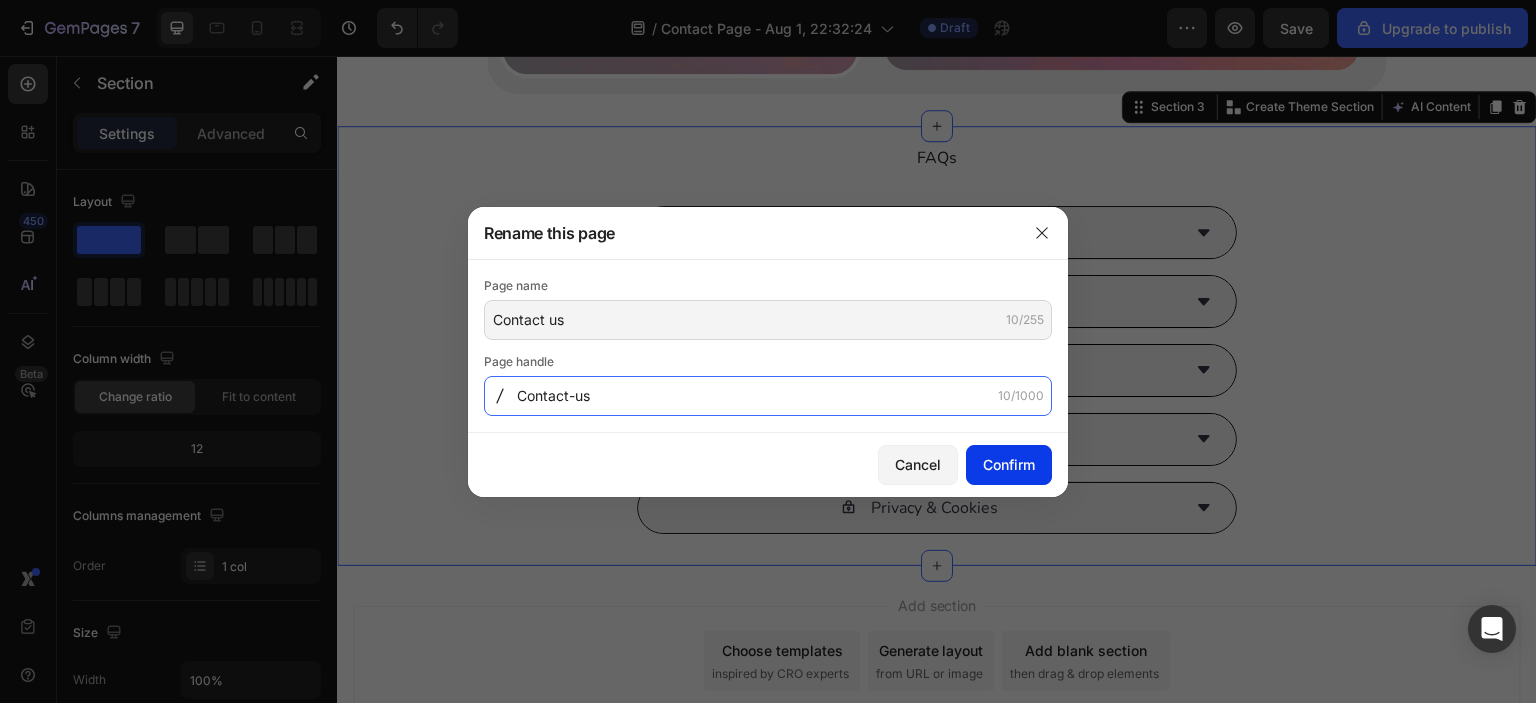 type on "Contact-us" 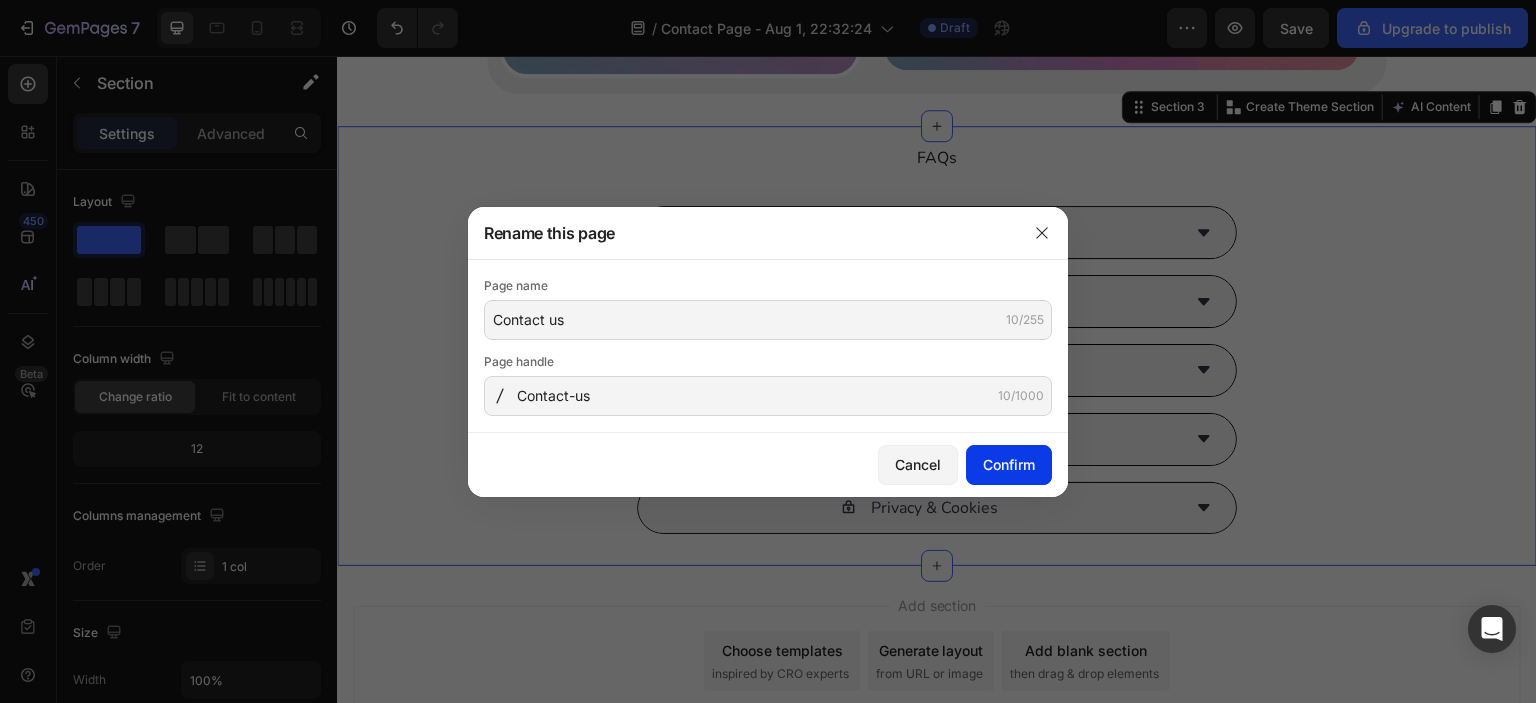 click on "Confirm" at bounding box center (1009, 464) 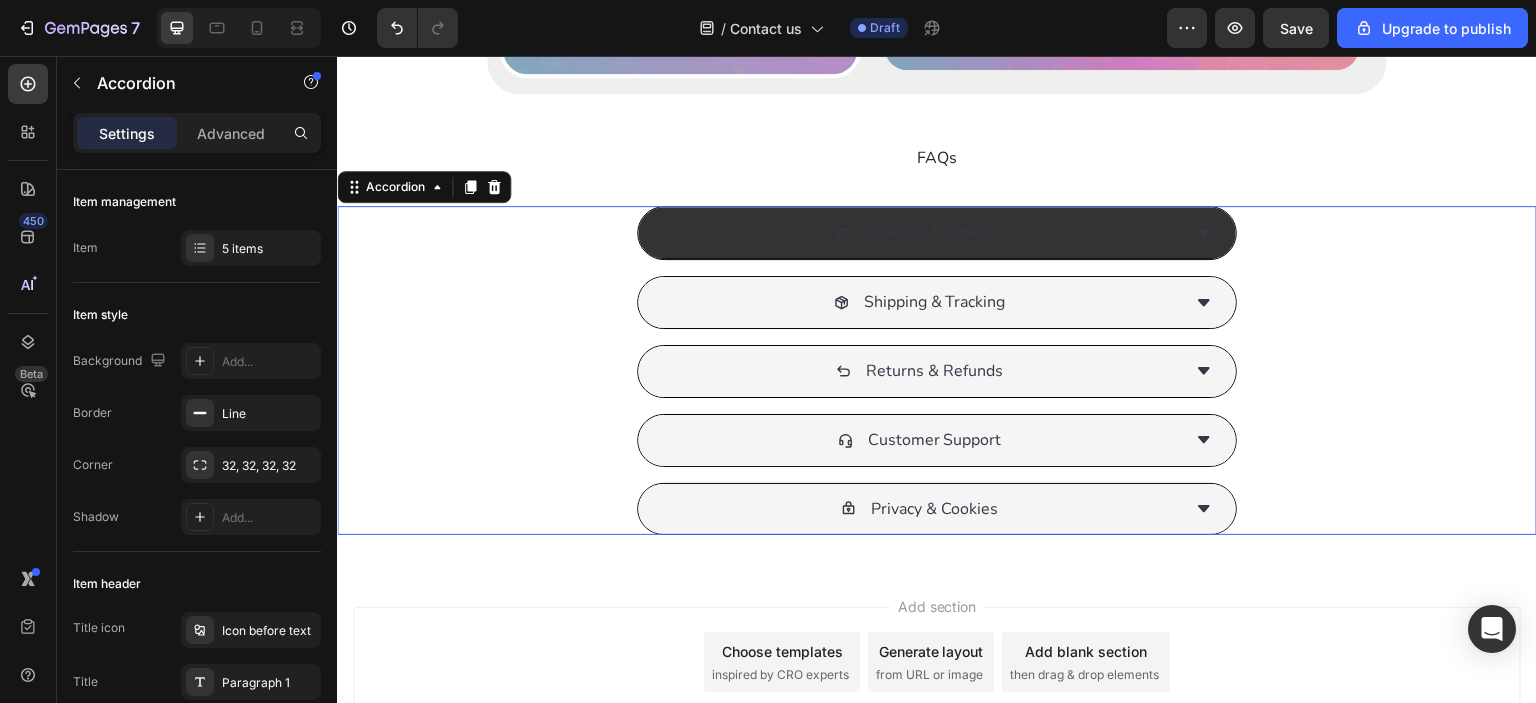 click on "Orders & Payments" at bounding box center [921, 232] 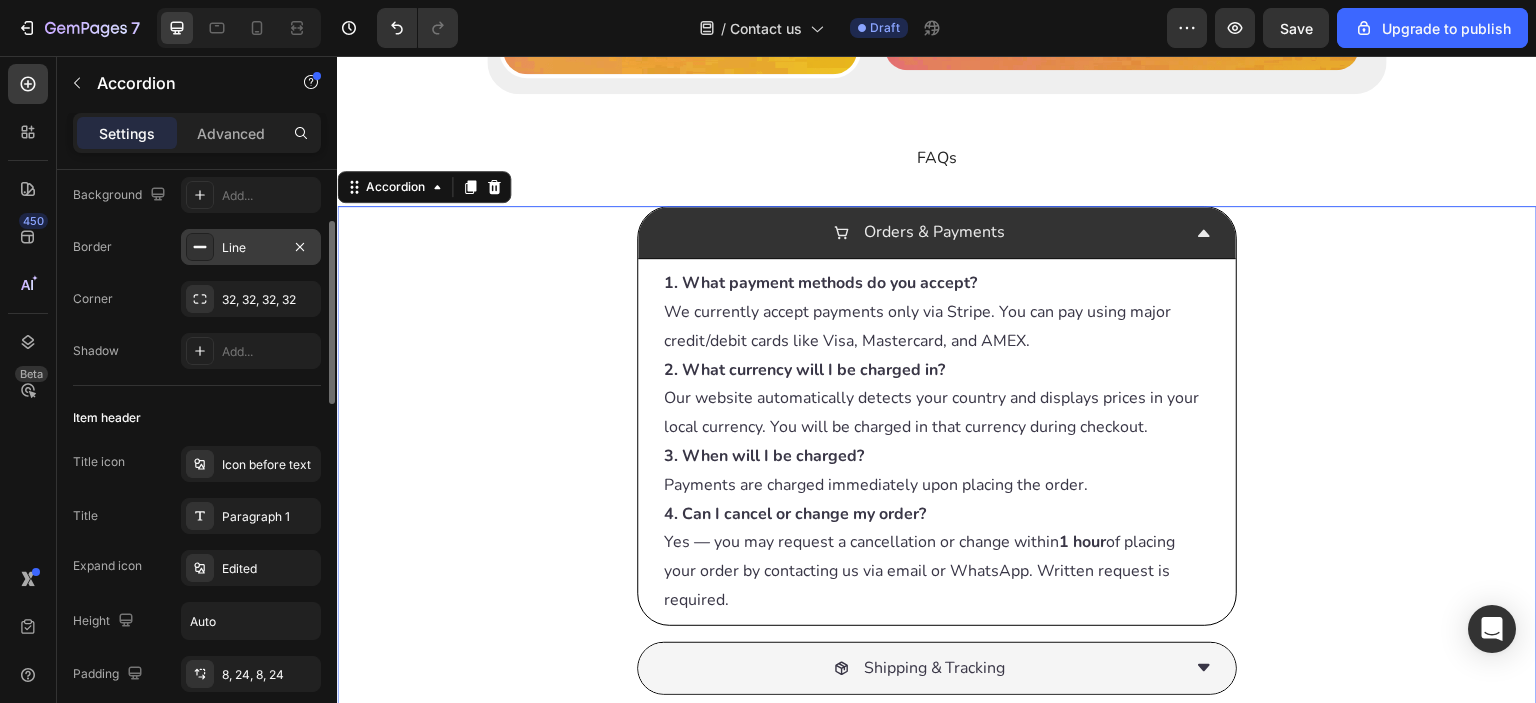 scroll, scrollTop: 332, scrollLeft: 0, axis: vertical 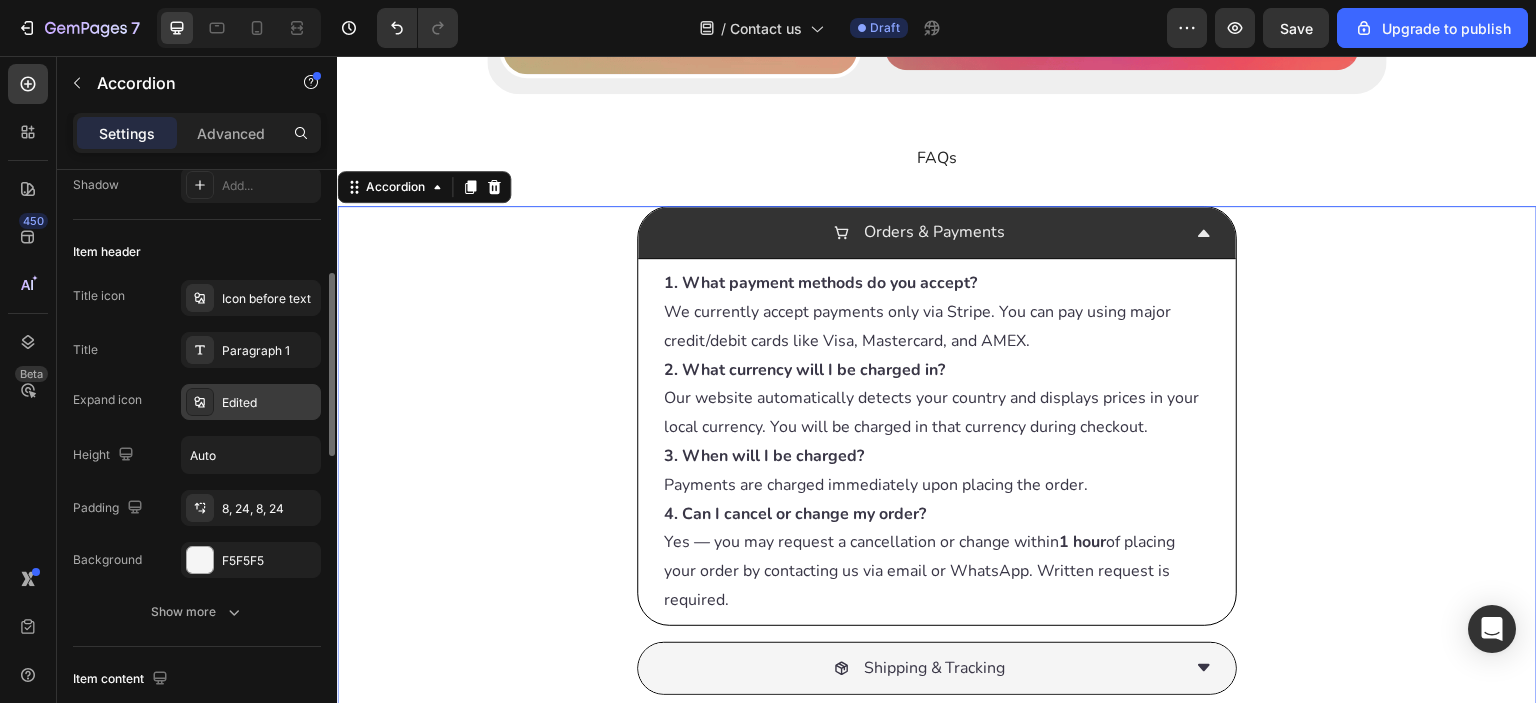 click on "Edited" at bounding box center [269, 403] 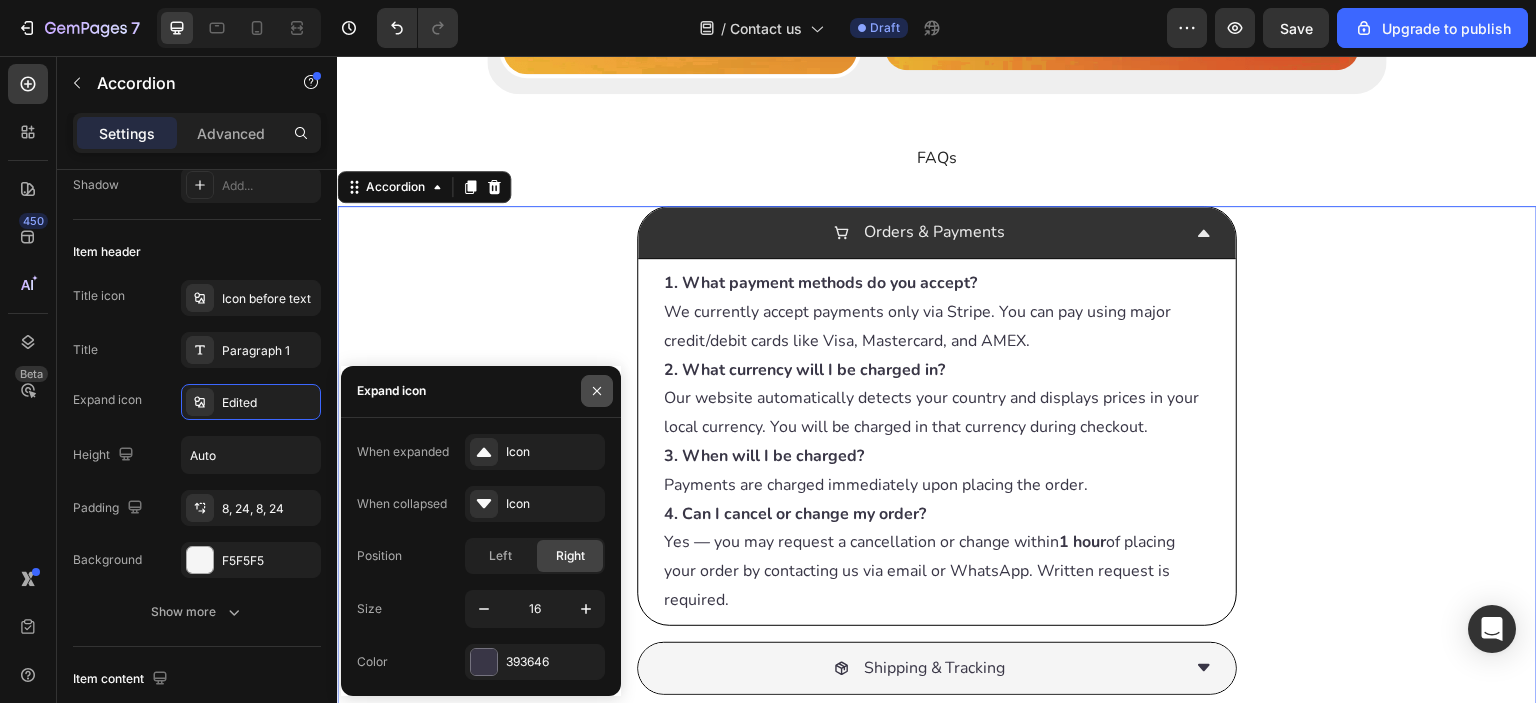 click at bounding box center [597, 391] 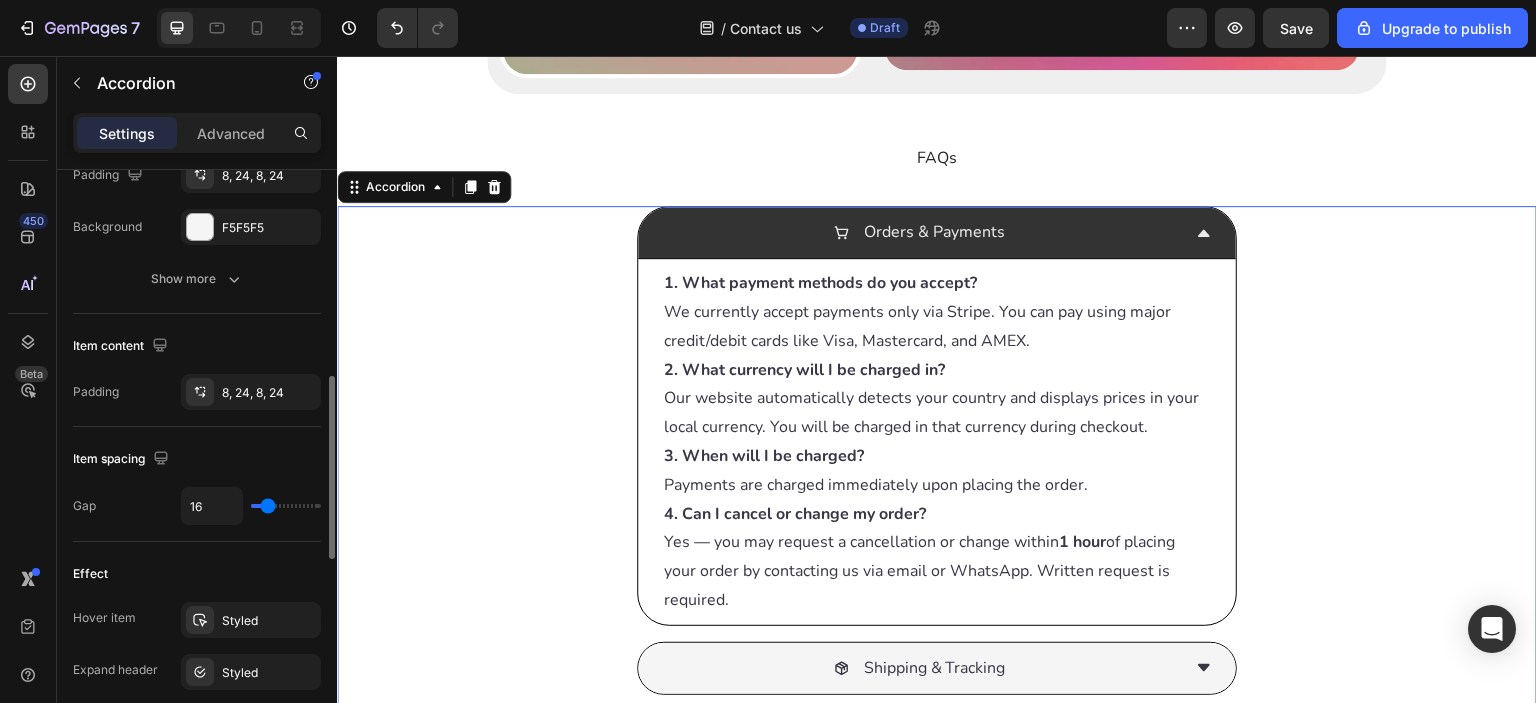 scroll, scrollTop: 832, scrollLeft: 0, axis: vertical 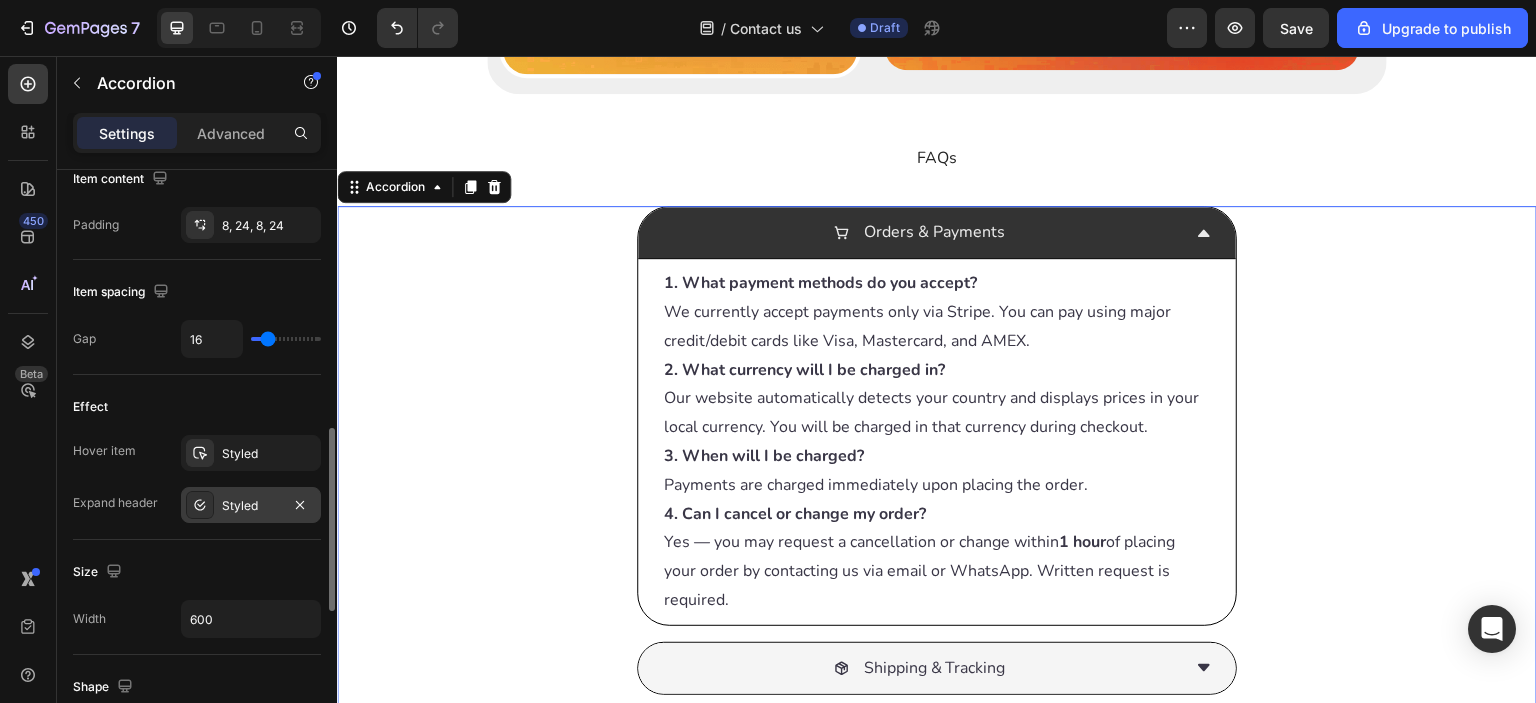 click on "Styled" at bounding box center (251, 505) 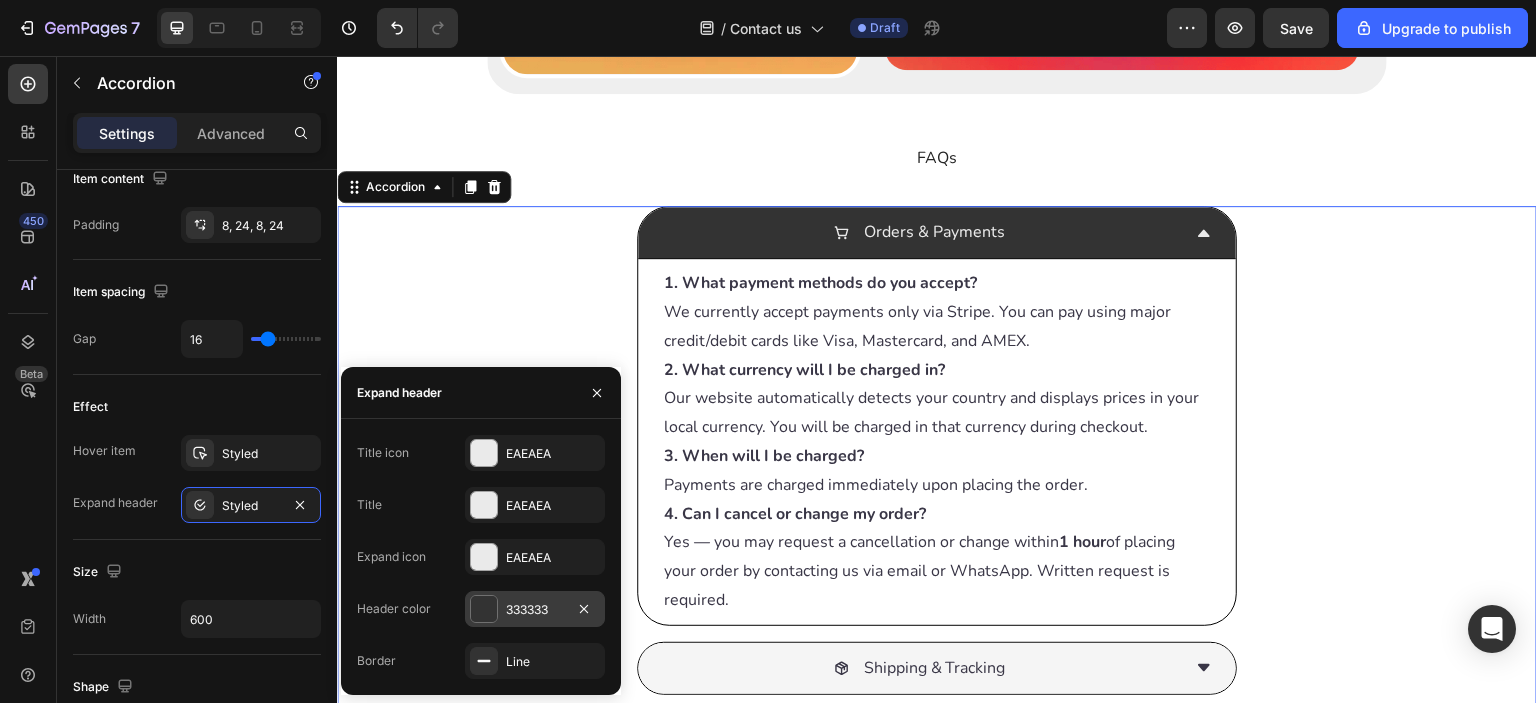 click on "333333" at bounding box center [535, 609] 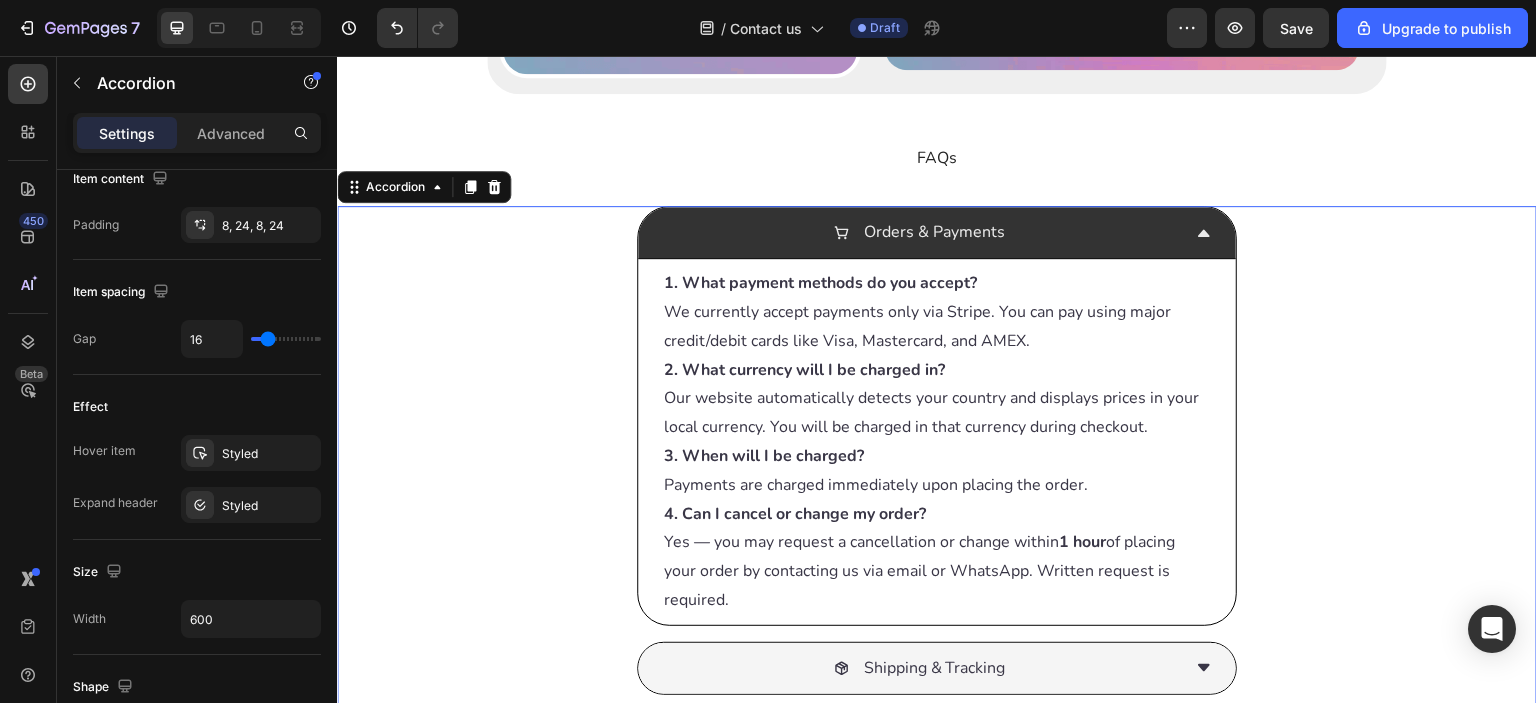 click on "Orders & Payments" at bounding box center (921, 232) 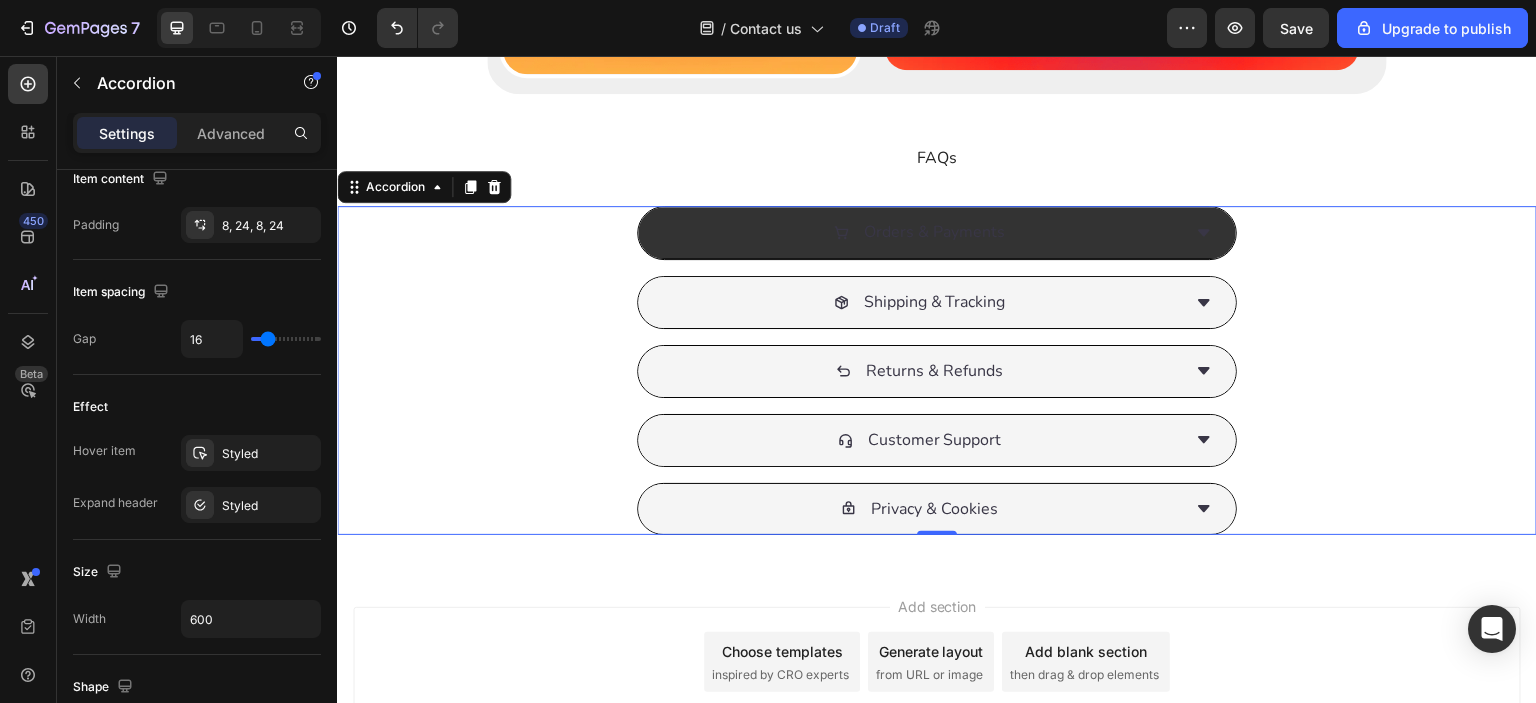 click on "Orders & Payments" at bounding box center (937, 233) 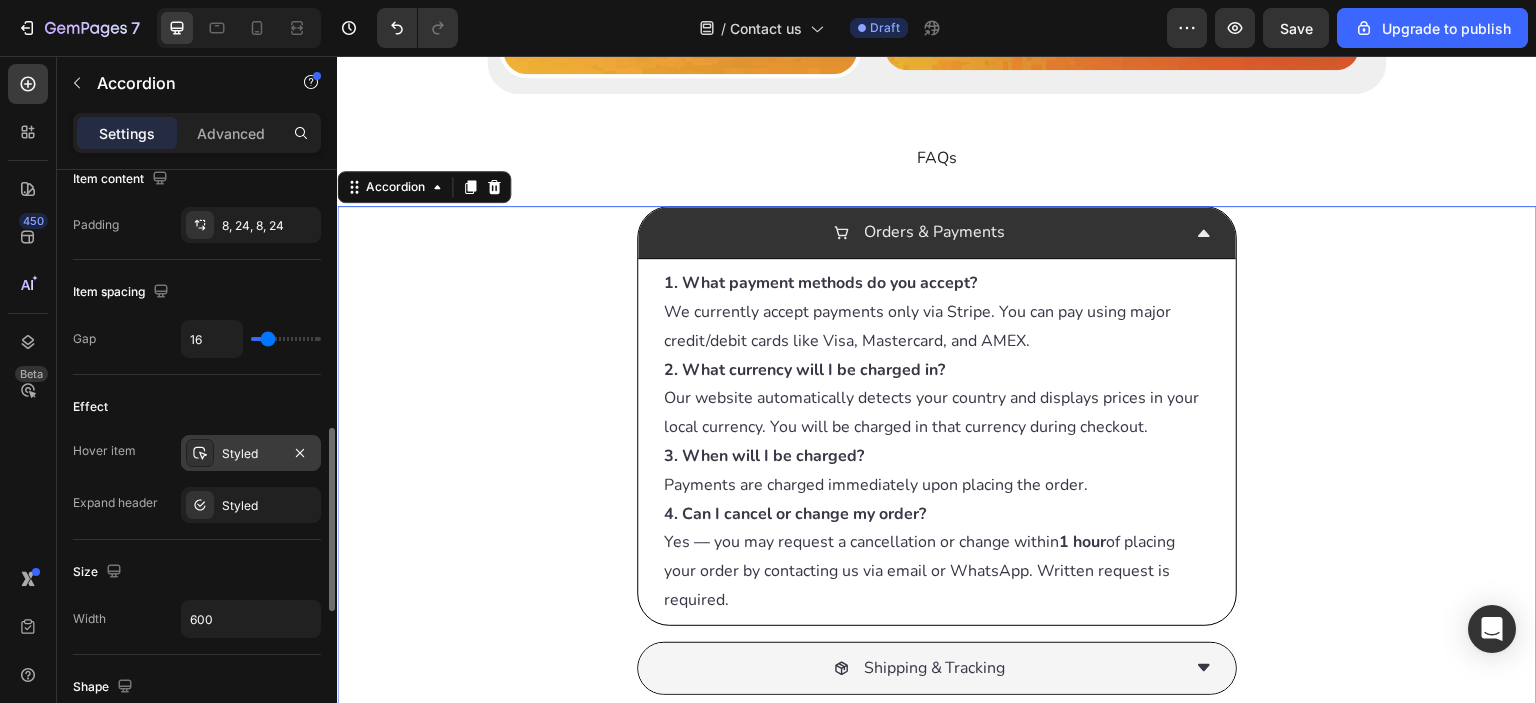 click on "Styled" at bounding box center (251, 454) 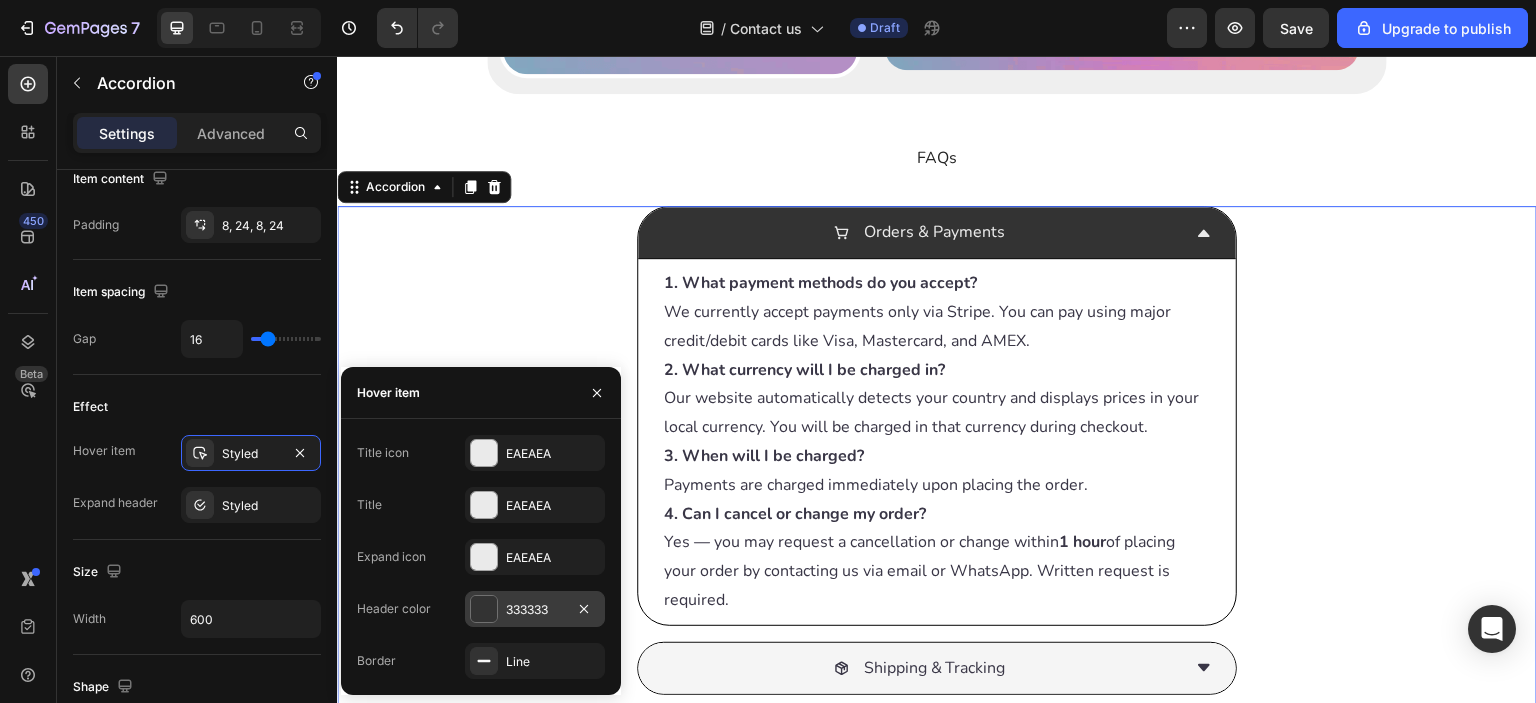click on "333333" at bounding box center (535, 610) 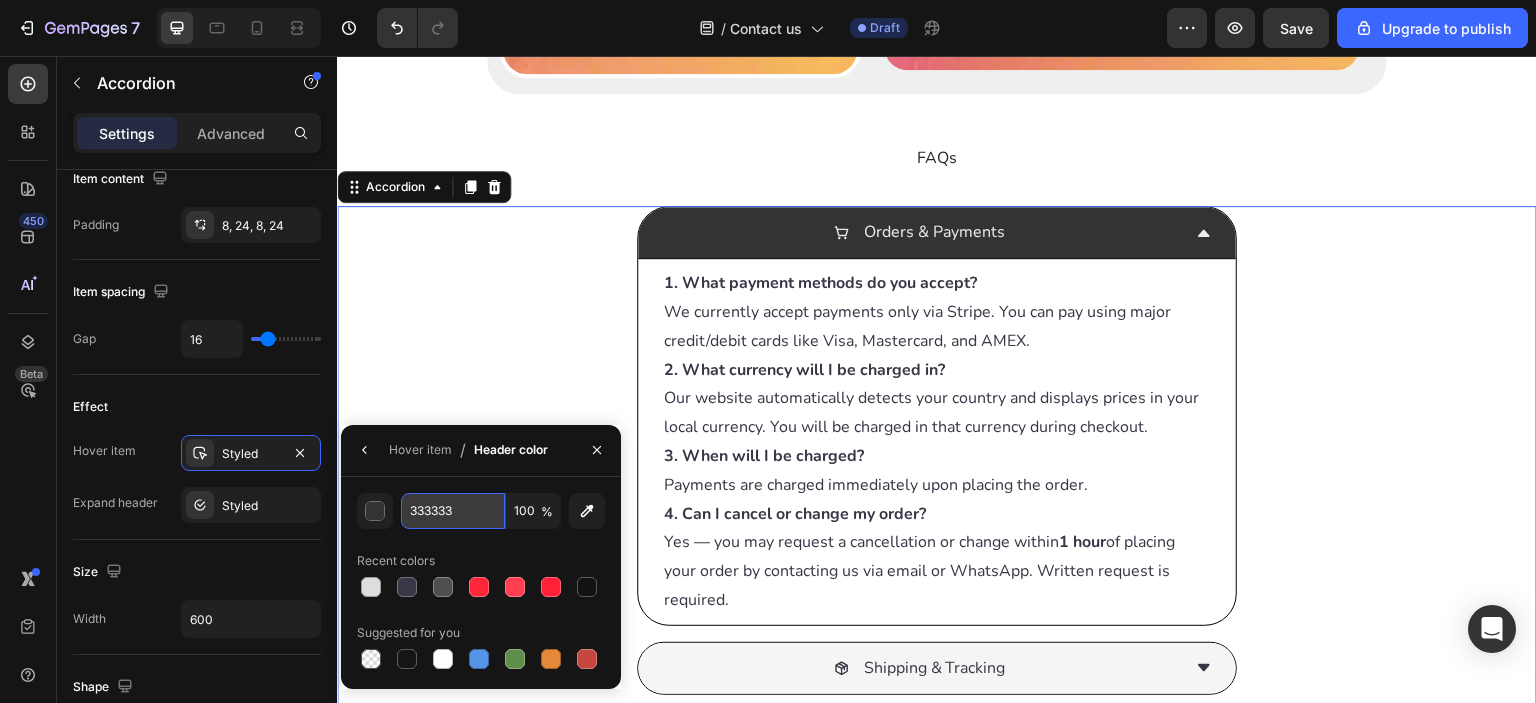 click on "333333" at bounding box center (0, 0) 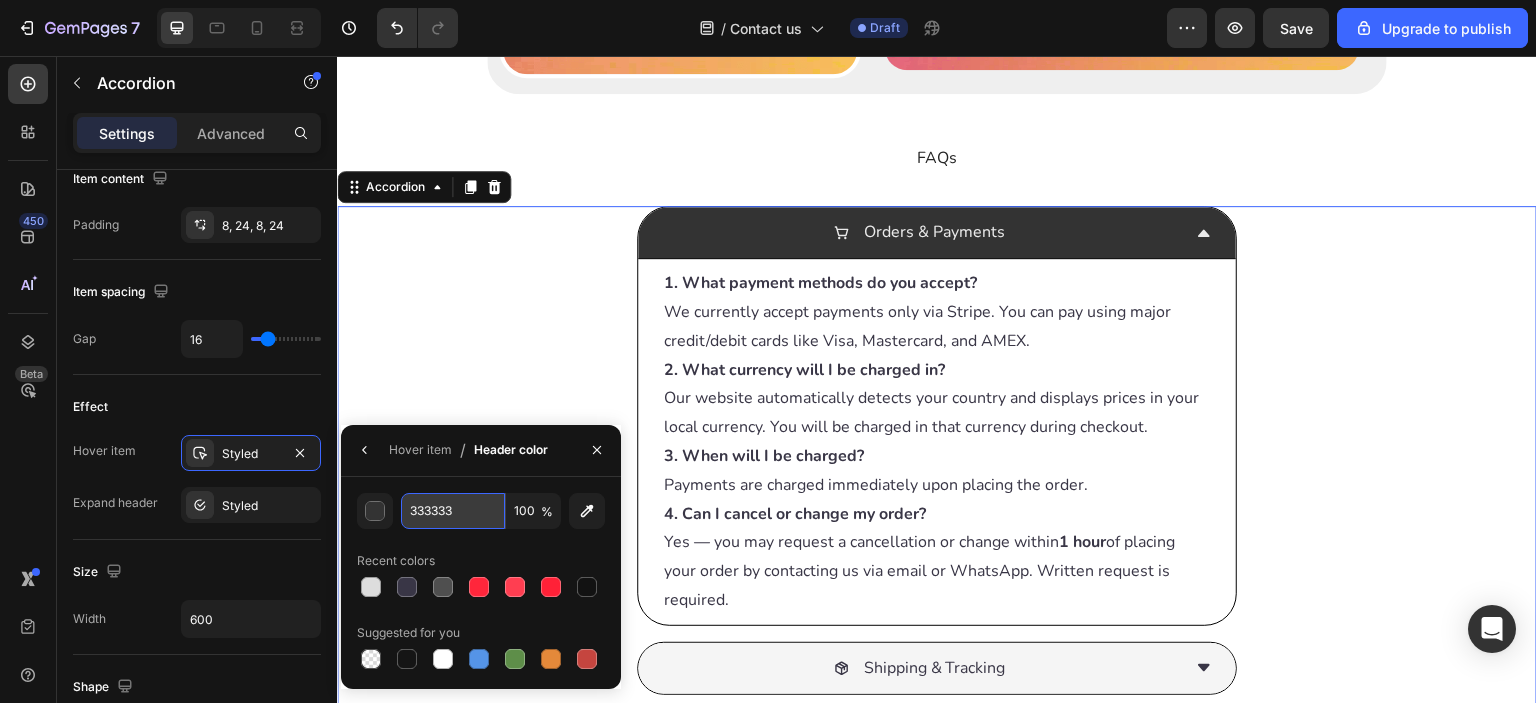 paste on "#393646" 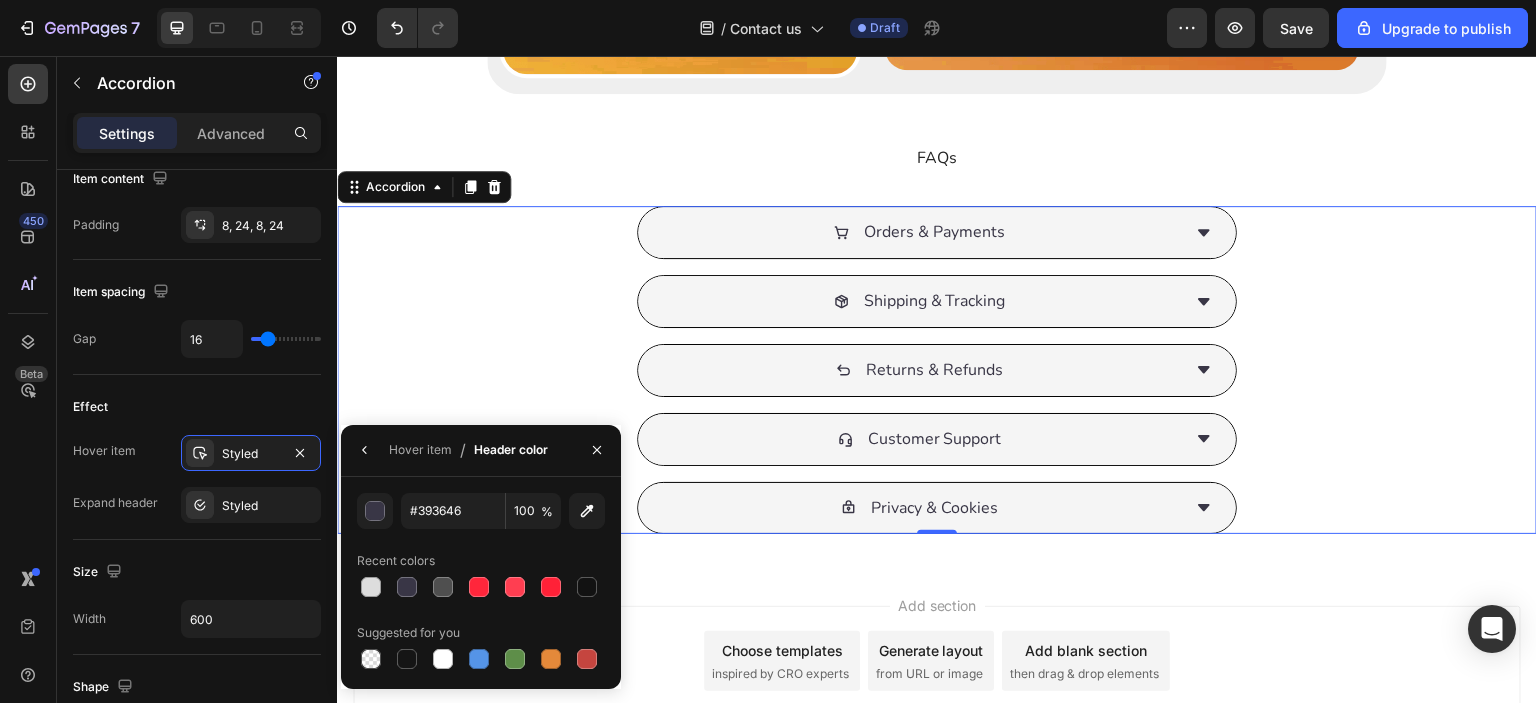type on "393646" 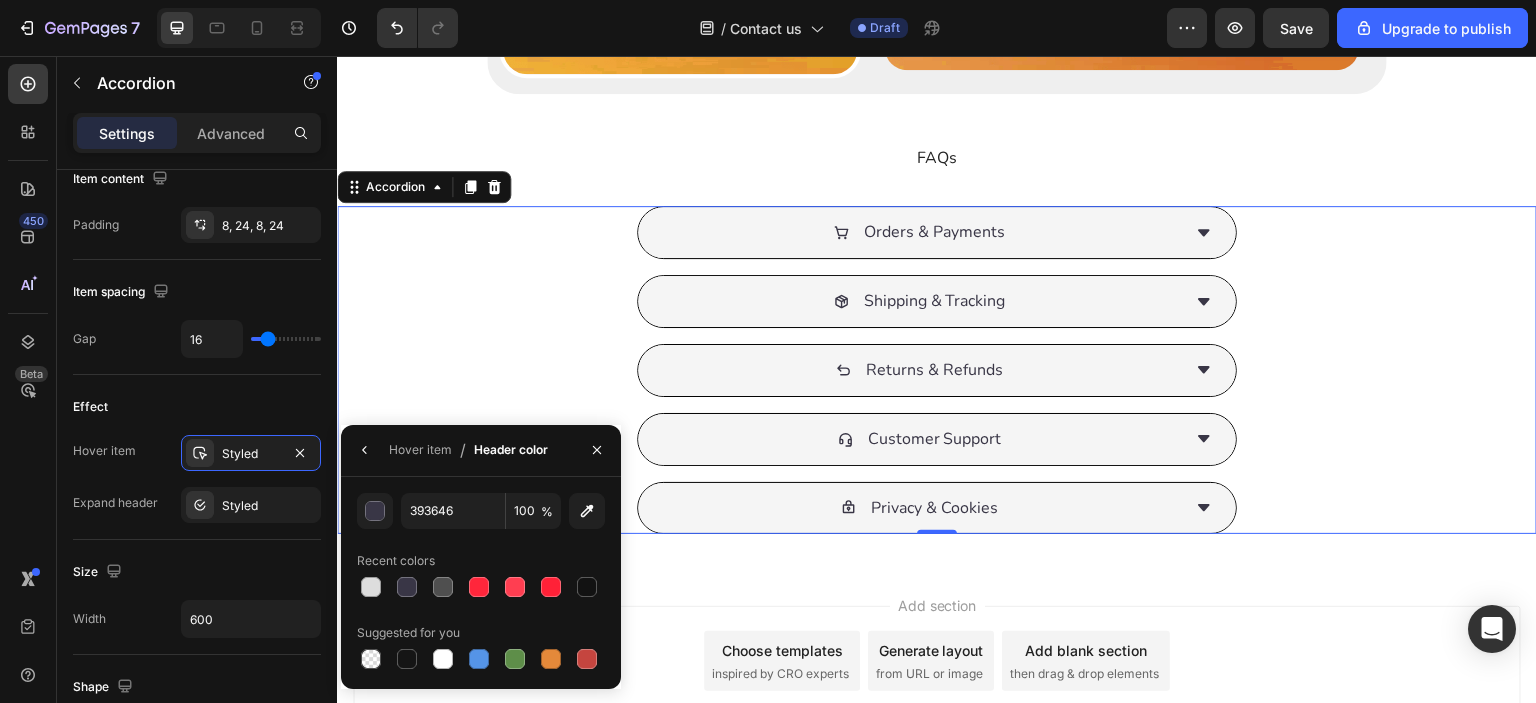 click on "393646 100 % Recent colors Suggested for you" at bounding box center (481, 583) 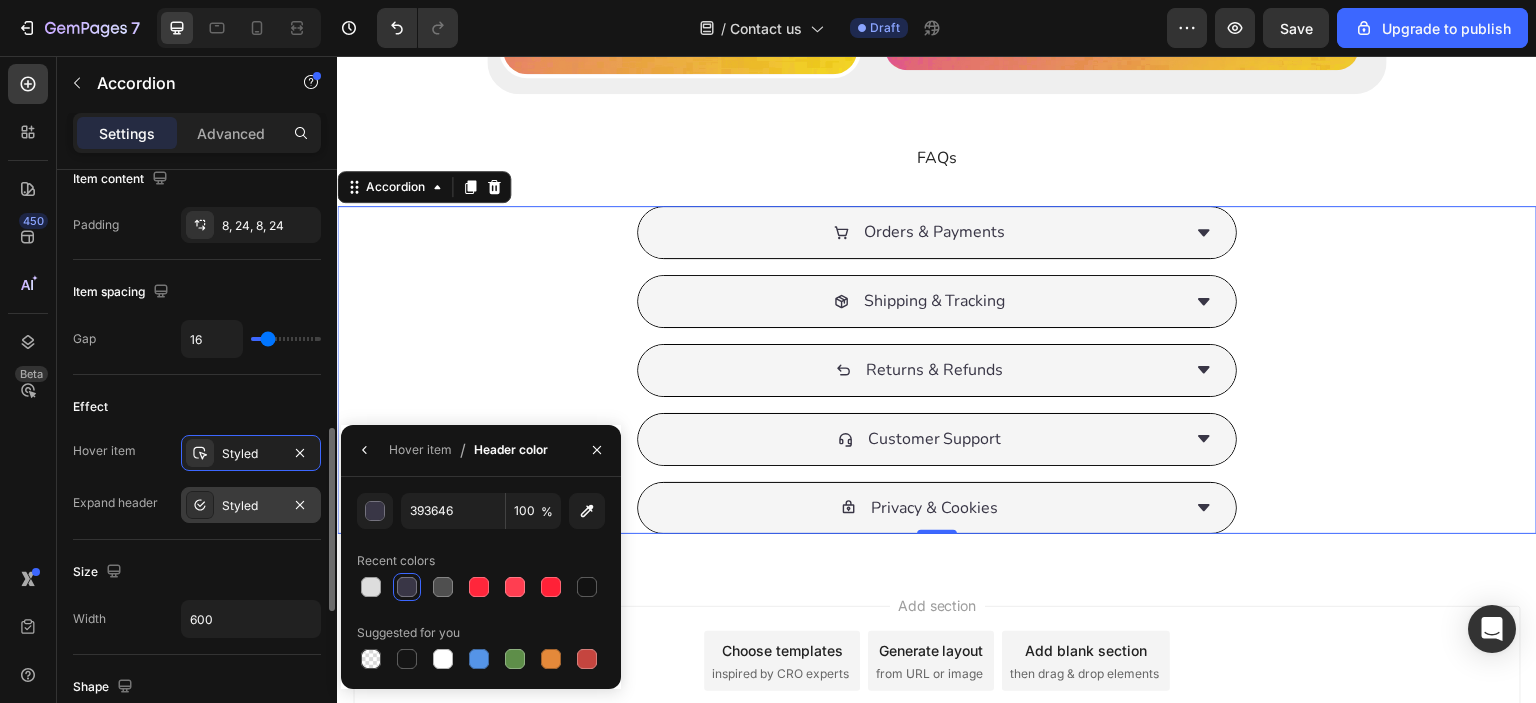 click on "Styled" at bounding box center (251, 506) 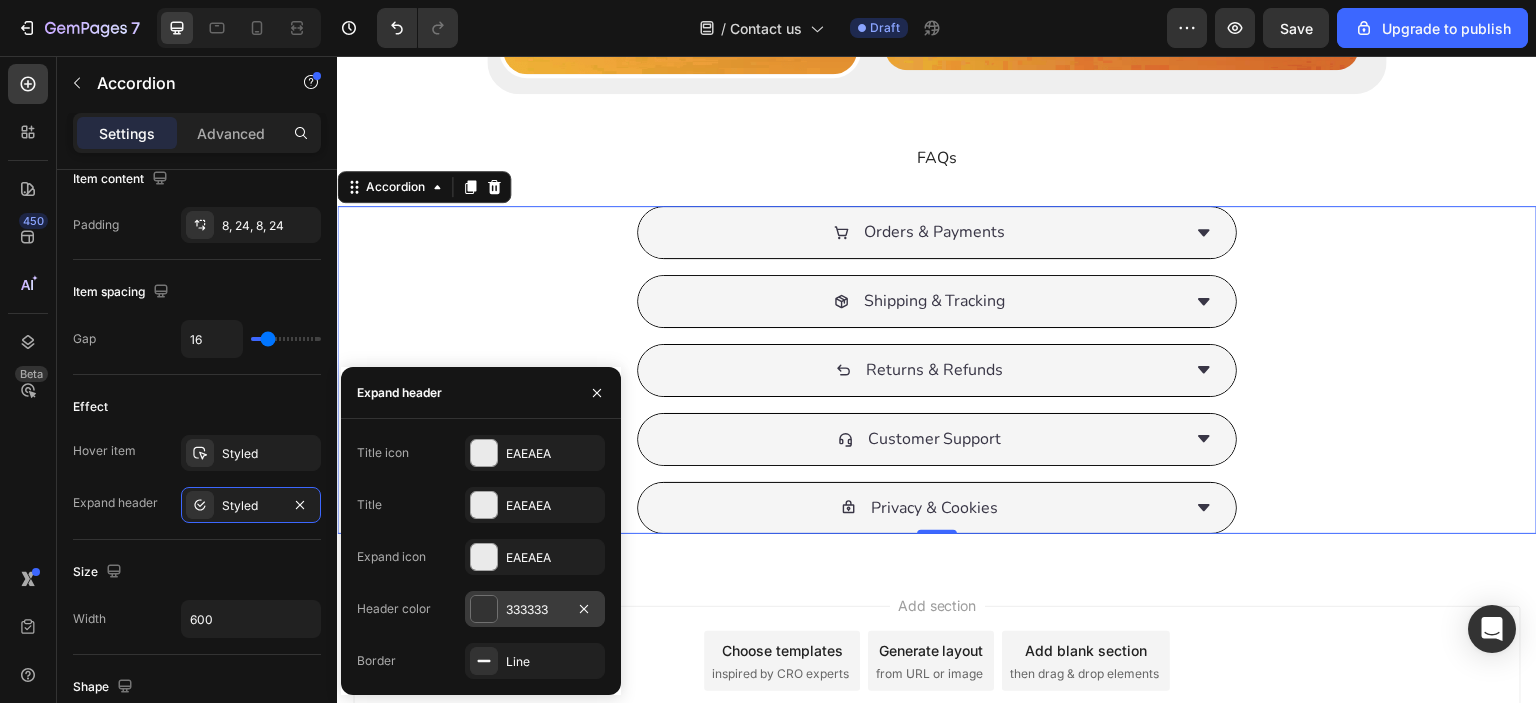 click on "333333" at bounding box center [535, 610] 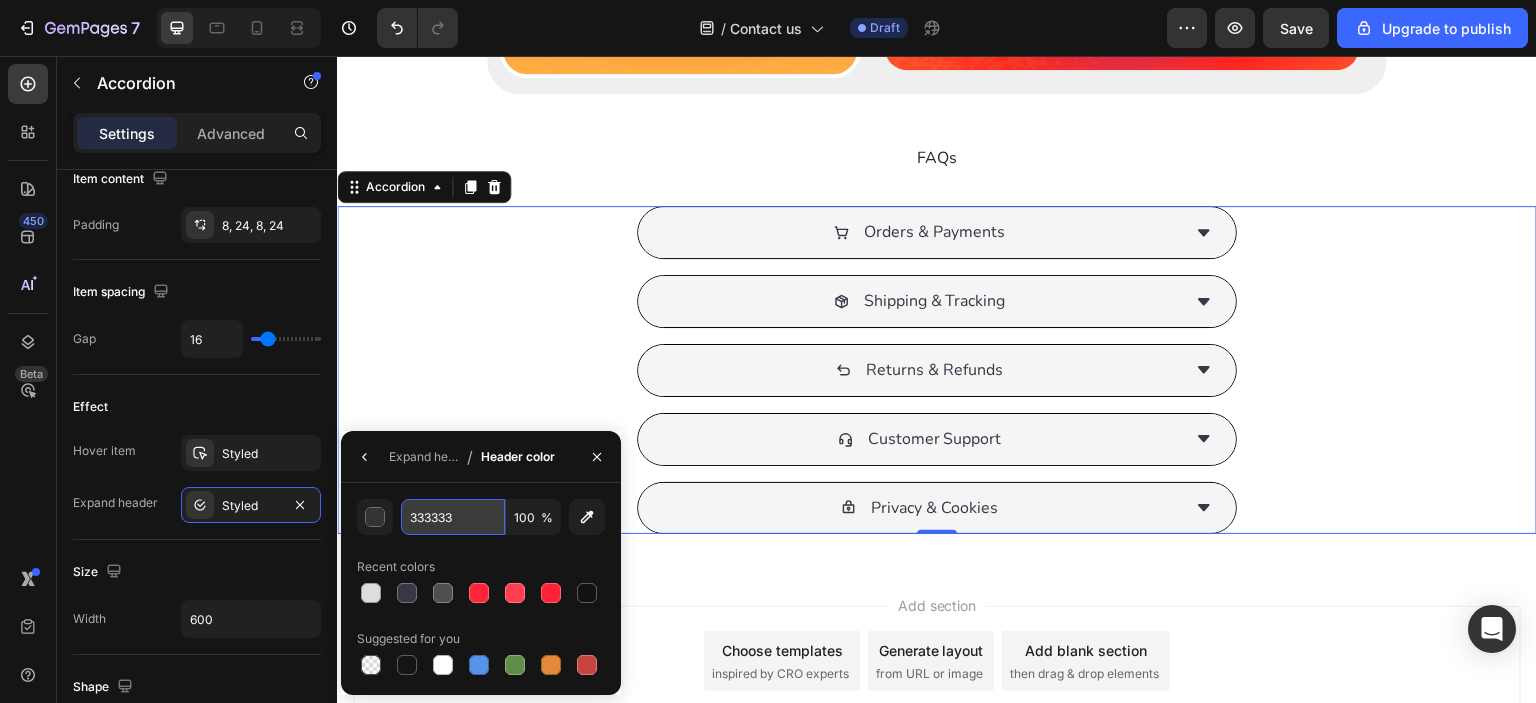 click on "333333" at bounding box center (453, 517) 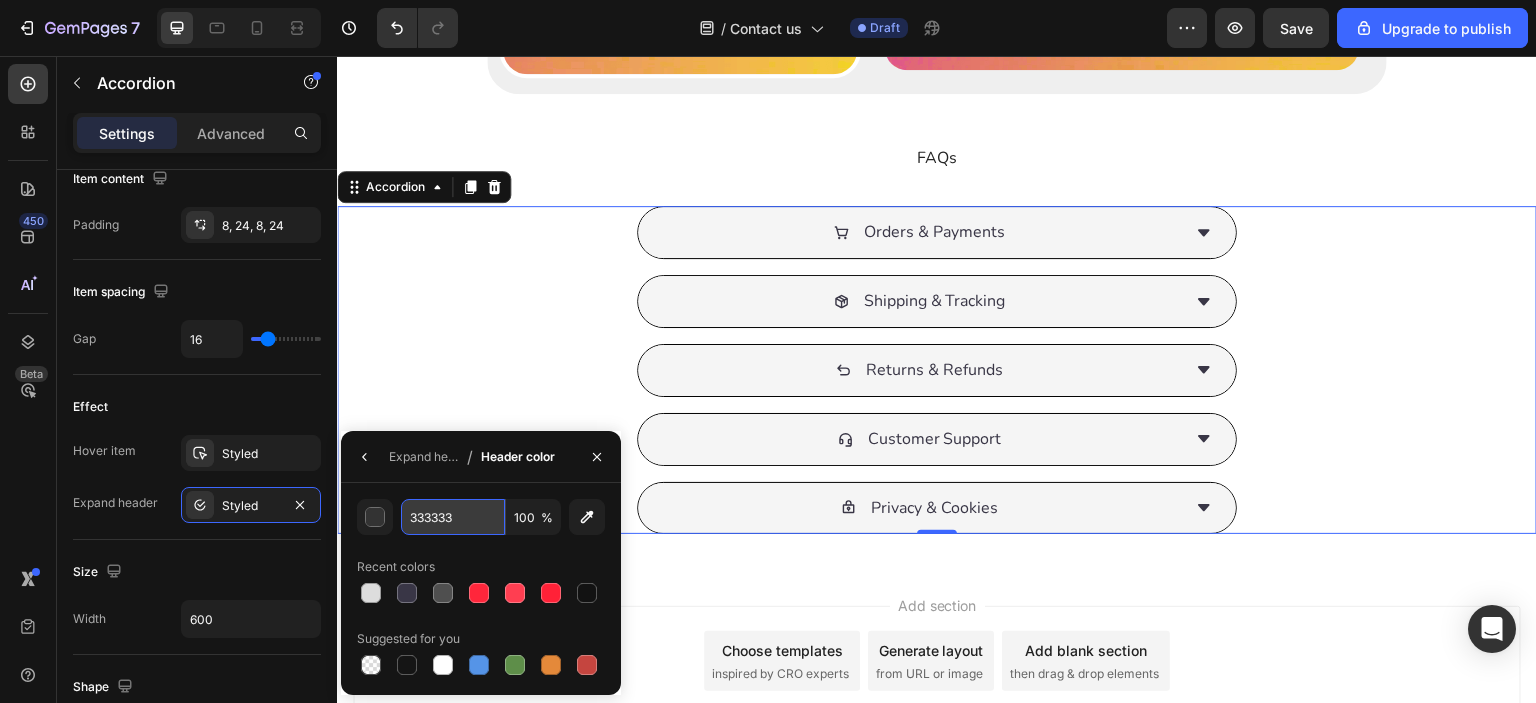 paste on "#393646" 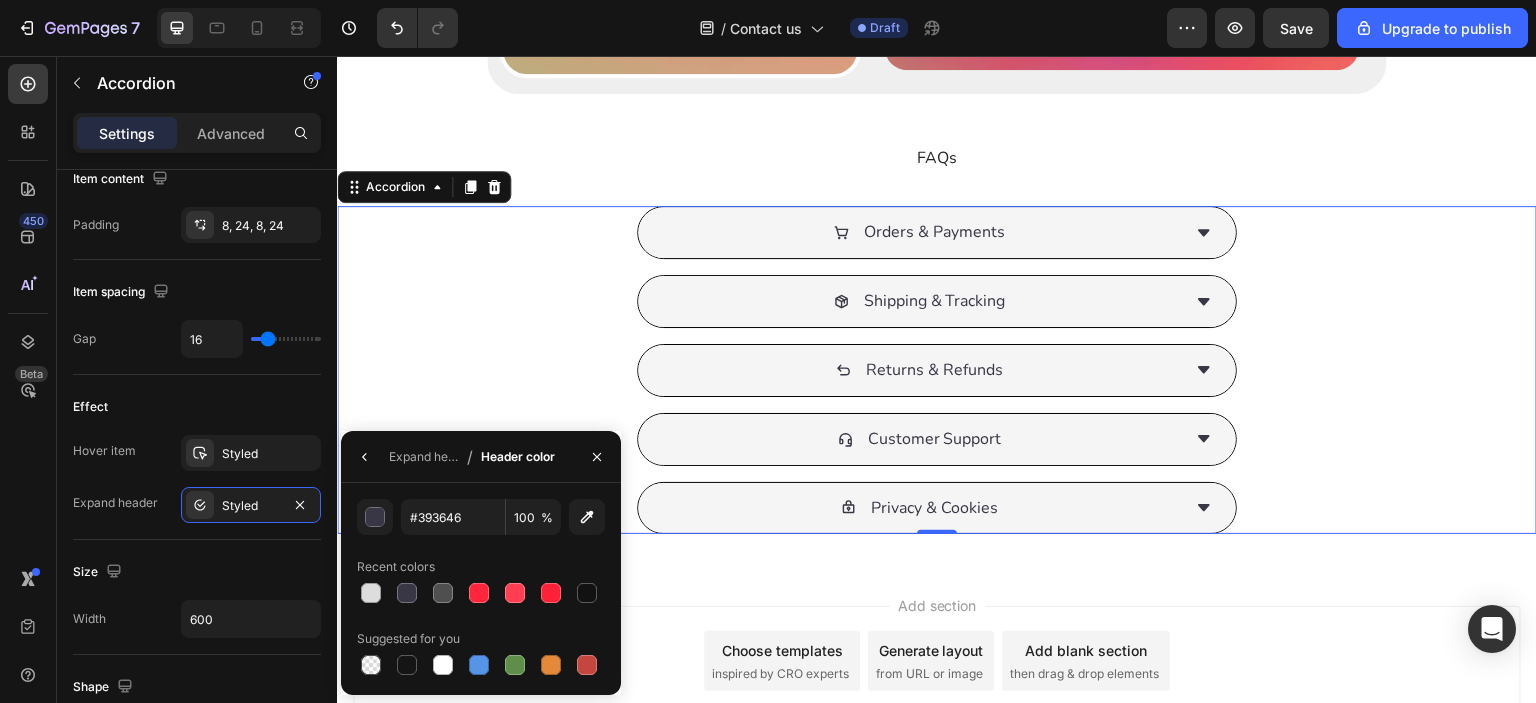 type on "393646" 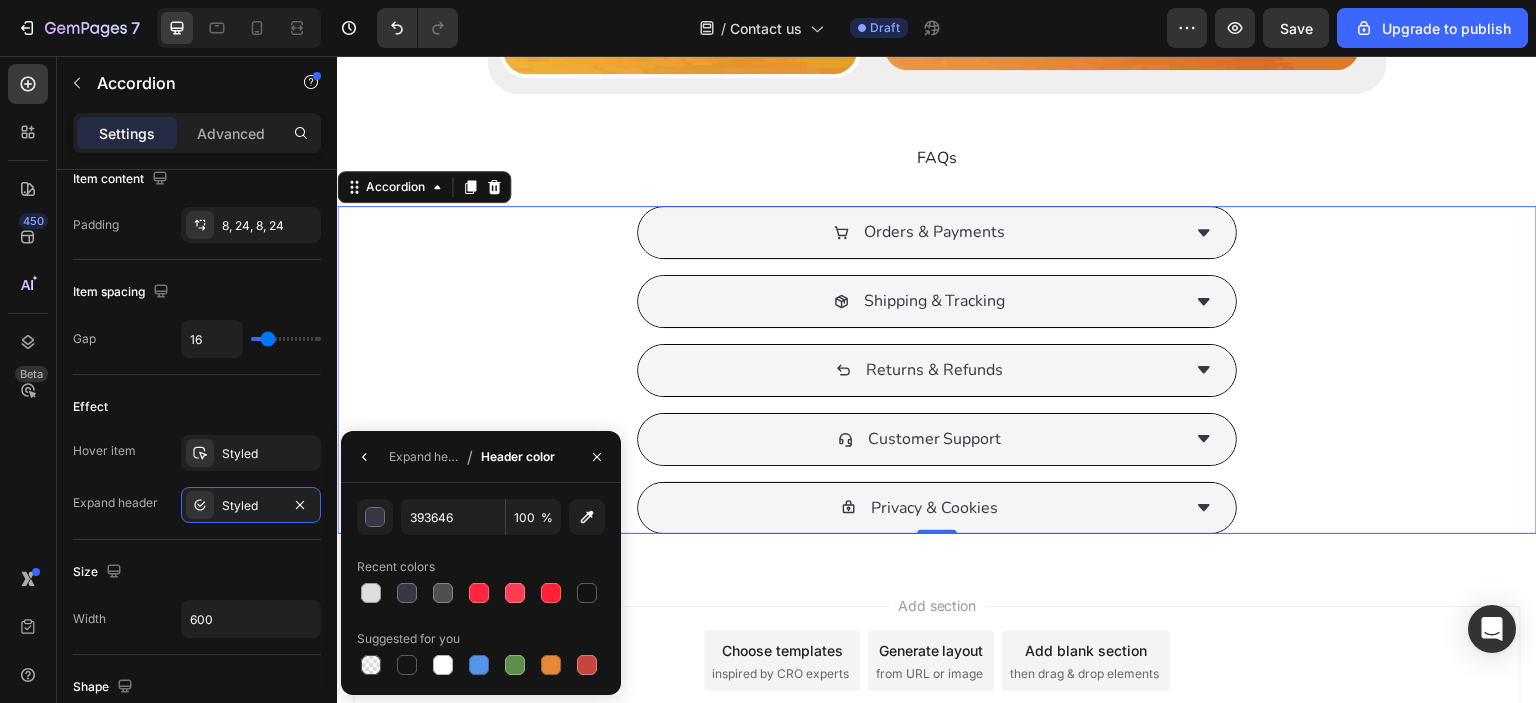 click on "Recent colors" at bounding box center [481, 567] 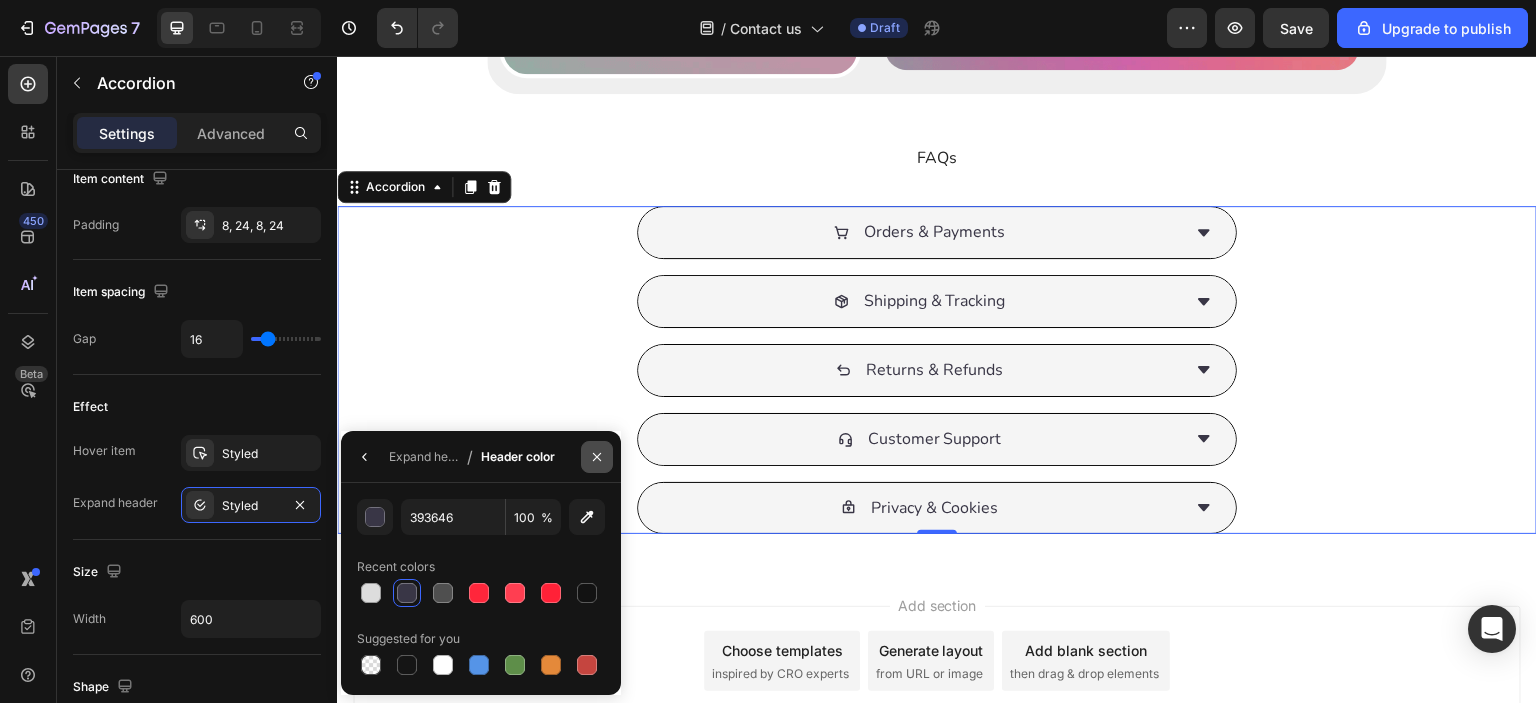 click 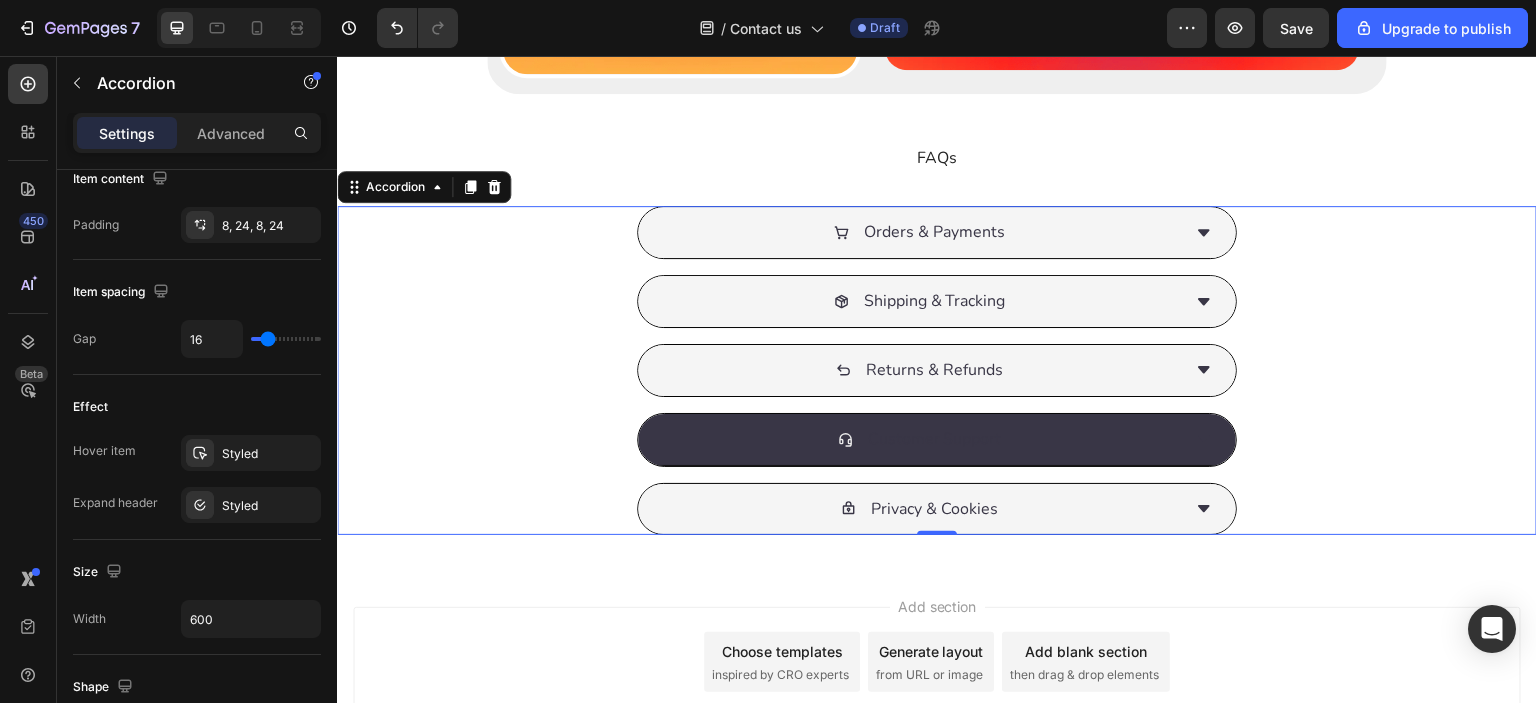 click 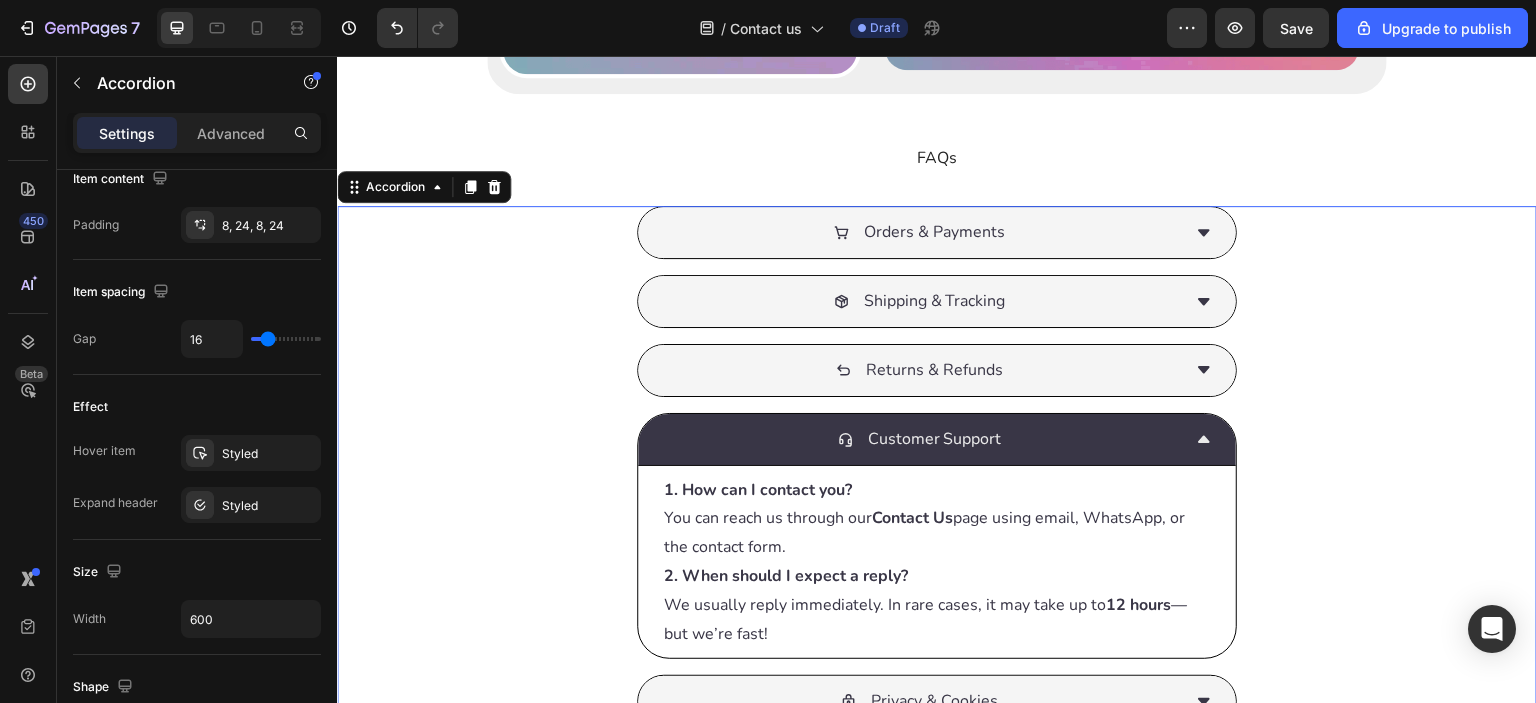 click on "Customer Support" at bounding box center [921, 439] 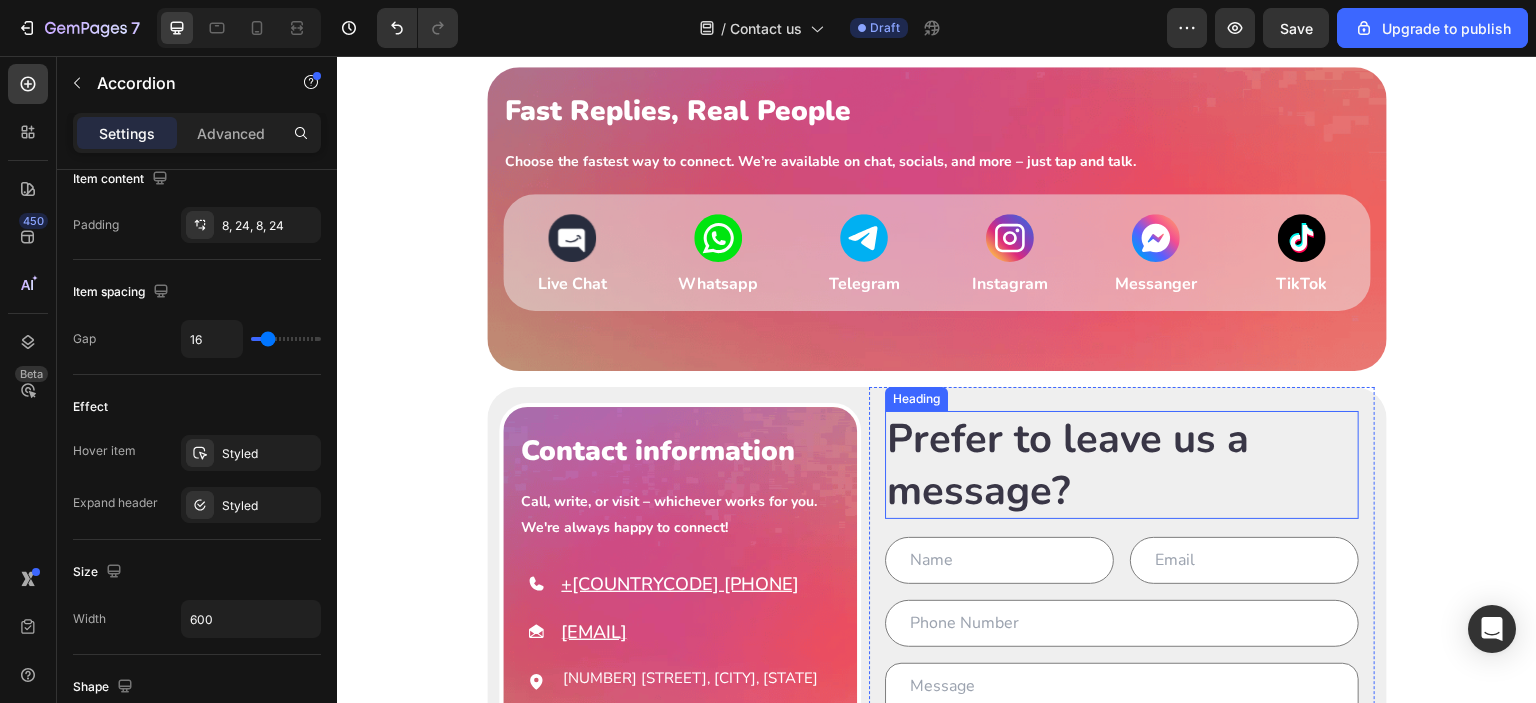 scroll, scrollTop: 0, scrollLeft: 0, axis: both 